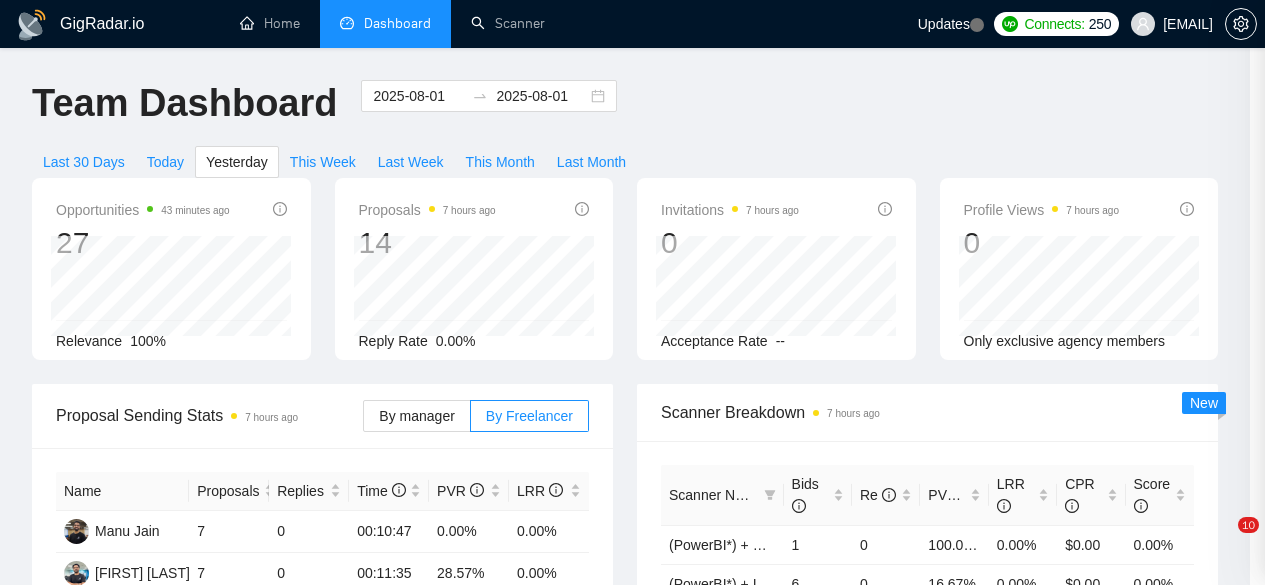 scroll, scrollTop: 816, scrollLeft: 0, axis: vertical 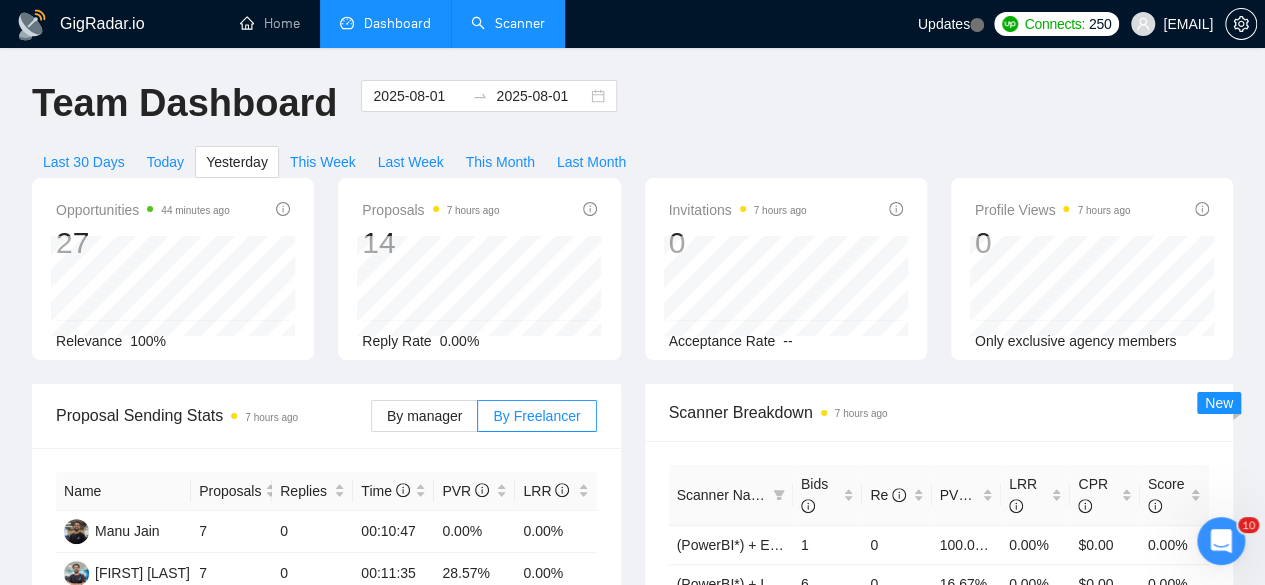 click on "Scanner" at bounding box center [508, 23] 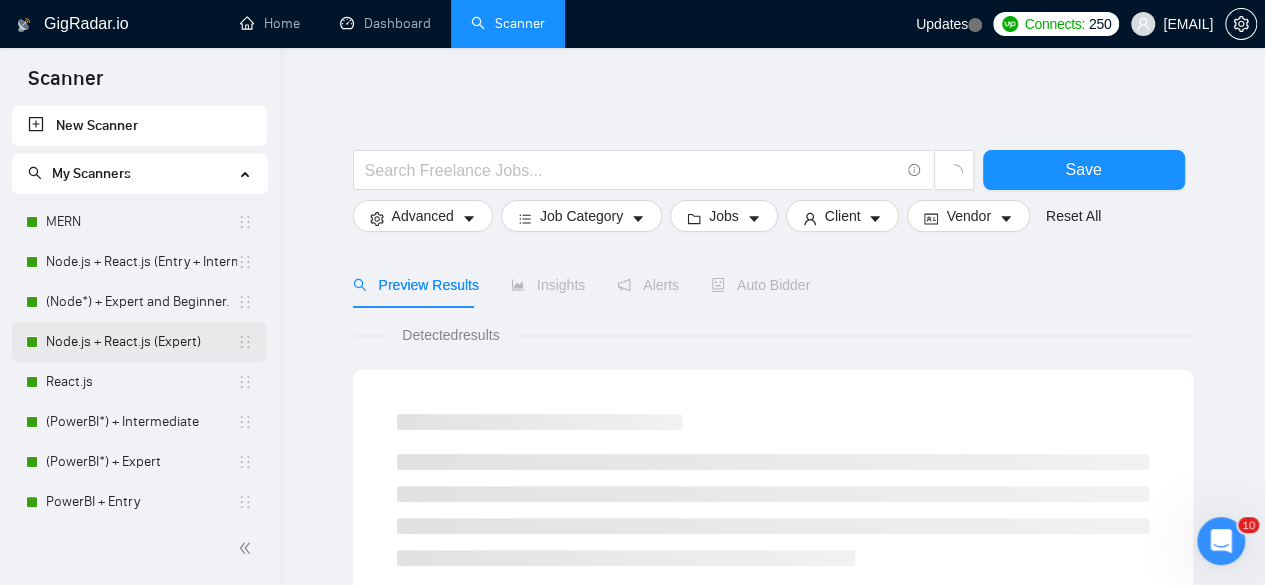 scroll, scrollTop: 96, scrollLeft: 0, axis: vertical 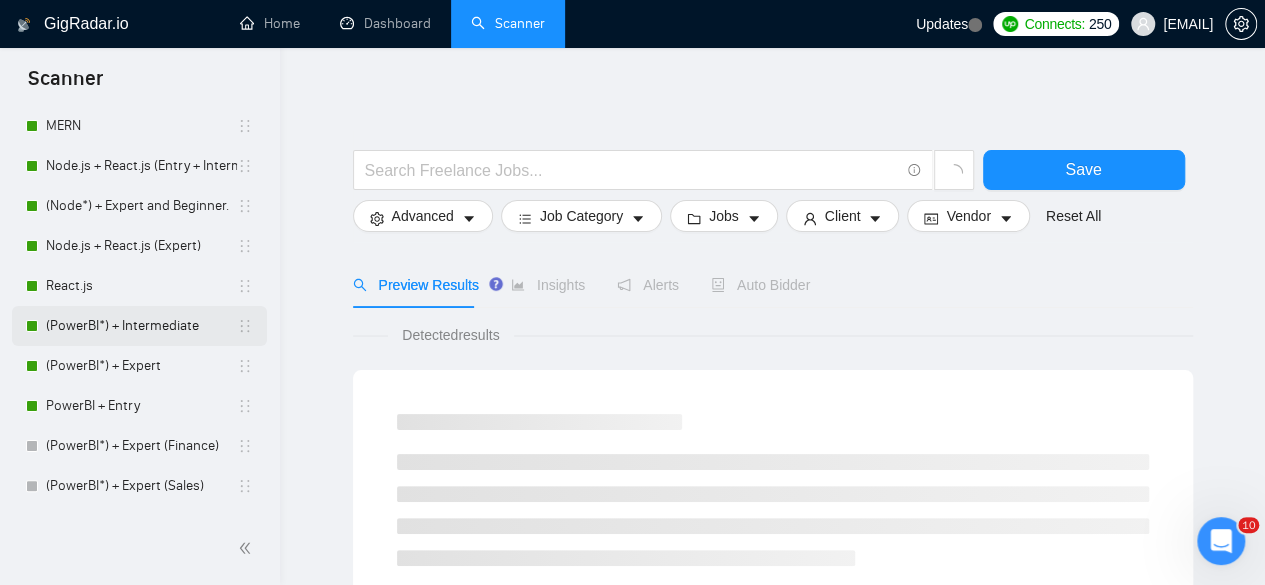 click on "(PowerBI*) + Intermediate" at bounding box center [141, 326] 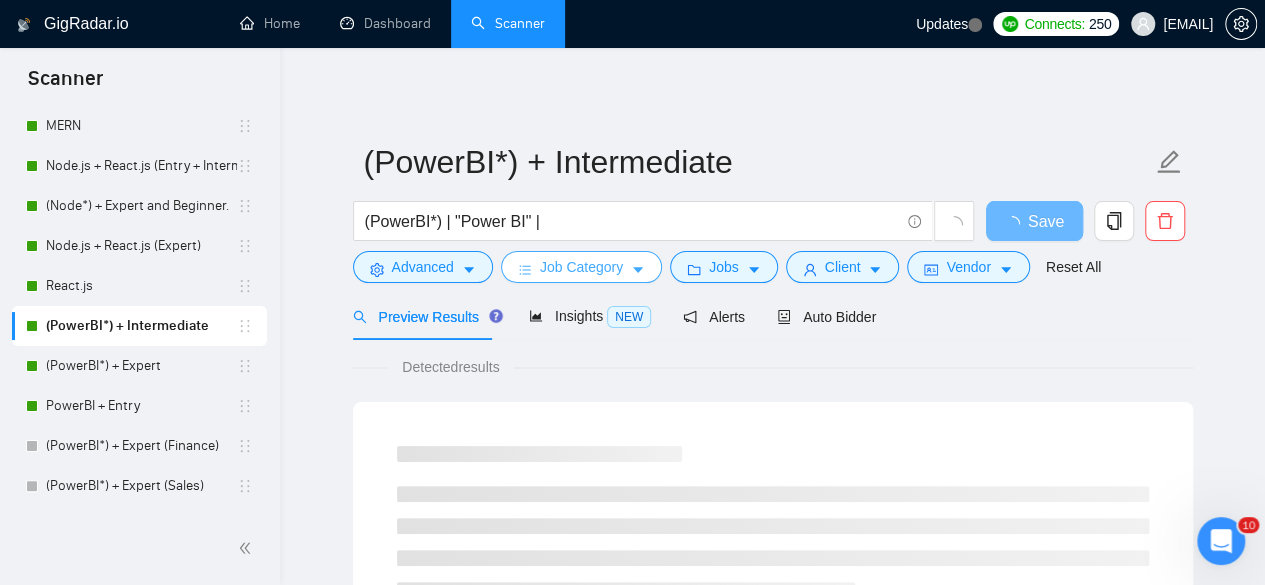 click on "Job Category" at bounding box center (581, 267) 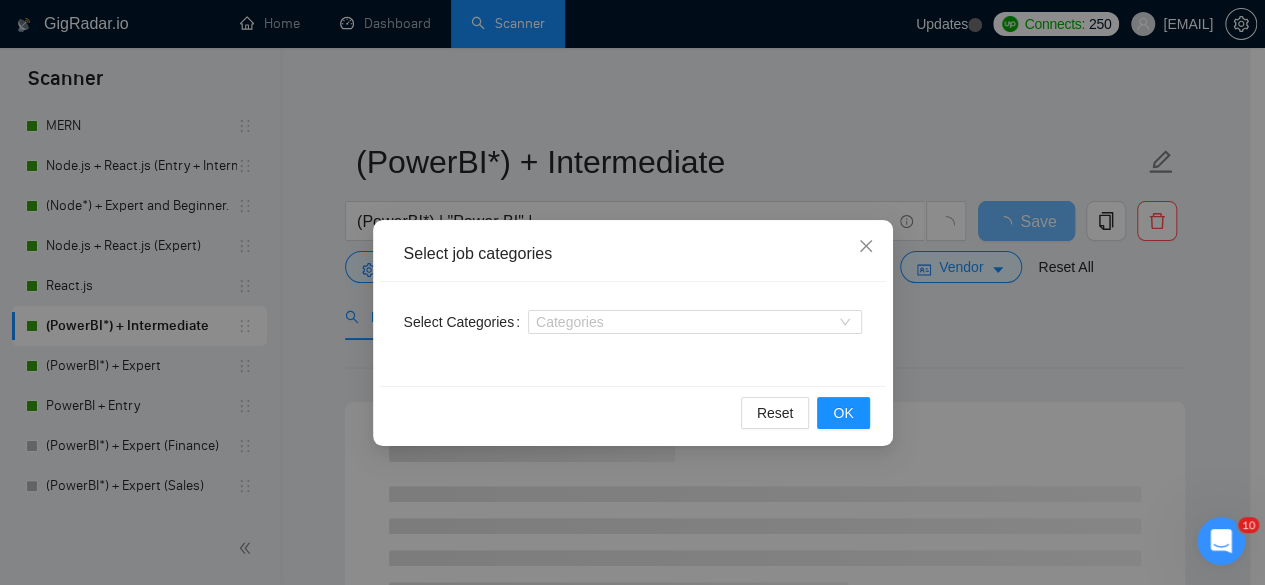 click on "Select job categories Select Categories   Categories Reset OK" at bounding box center [632, 292] 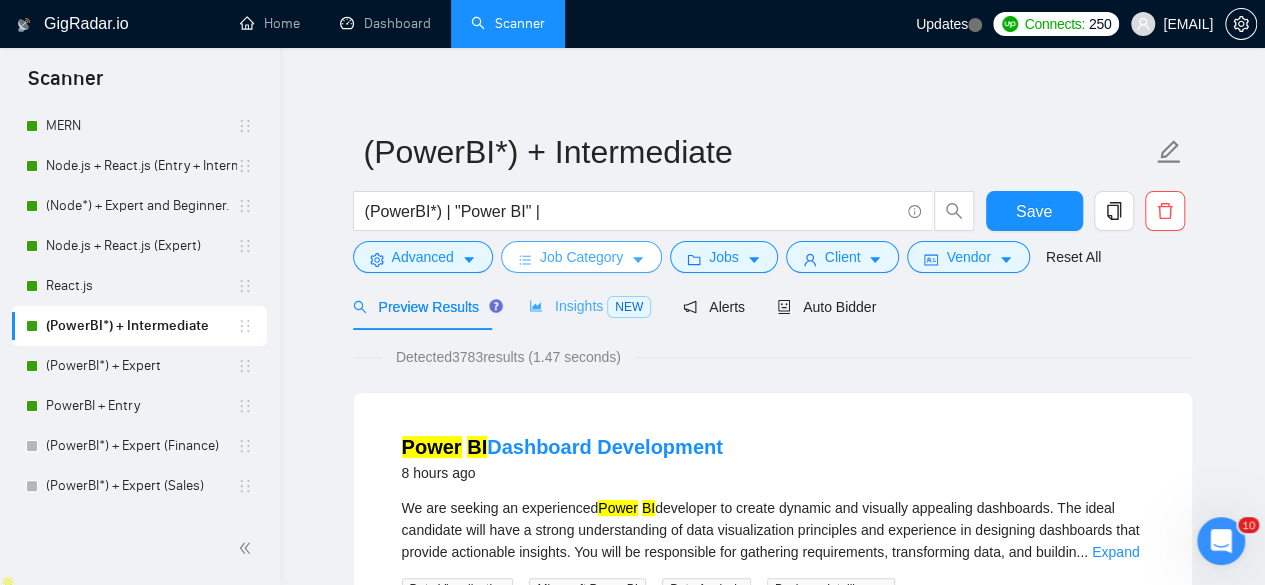 scroll, scrollTop: 16, scrollLeft: 0, axis: vertical 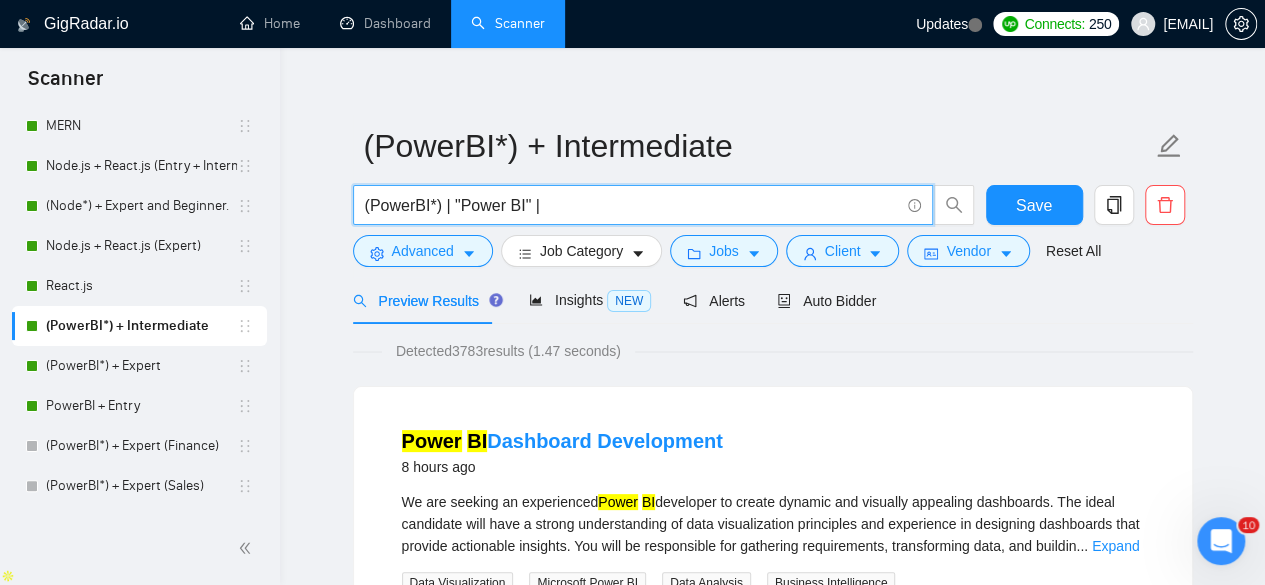 drag, startPoint x: 455, startPoint y: 203, endPoint x: 539, endPoint y: 200, distance: 84.05355 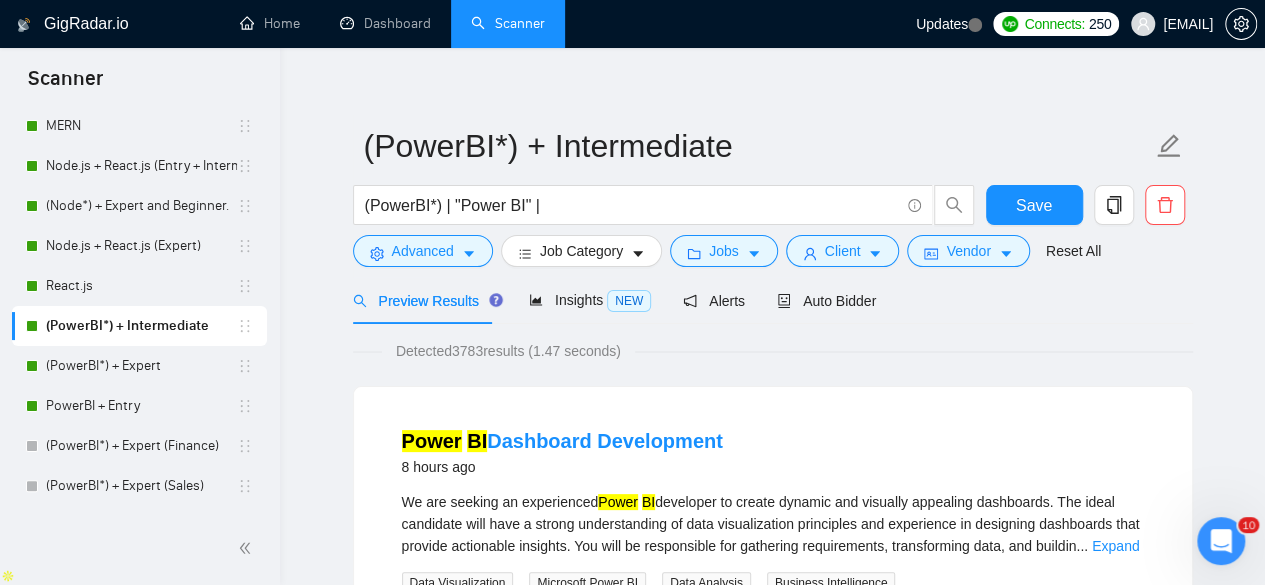 click on "(PowerBI*) + Intermediate (PowerBI*) | "Power BI" | Save Advanced   Job Category   Jobs   Client   Vendor   Reset All Preview Results Insights NEW Alerts Auto Bidder Detected   3783  results   (1.47 seconds) Power   BI  Dashboard Development 8 hours ago We are seeking an experienced  Power   BI  developer to create dynamic and visually appealing dashboards. The ideal candidate will have a strong understanding of data visualization principles and experience in designing dashboards that provide actionable insights. You will be responsible for gathering requirements, transforming data, and buildin ... Expand Data Visualization Microsoft Power BI Data Analysis Business Intelligence 📡   56% GigRadar Score   $ 650 Fixed-Price Everyone Talent Preference Intermediate Experience Level - Hourly Load 1 to 3 months Duration   United States Country $ 30.2k Total Spent $20.38 Avg Rate Paid 2-9 Company Size Verified Payment Verified Apr, 2021 Member Since ⭐️  4.94 Client Feedback 12 hours ago ... Expand Android 📡" at bounding box center [772, 2504] 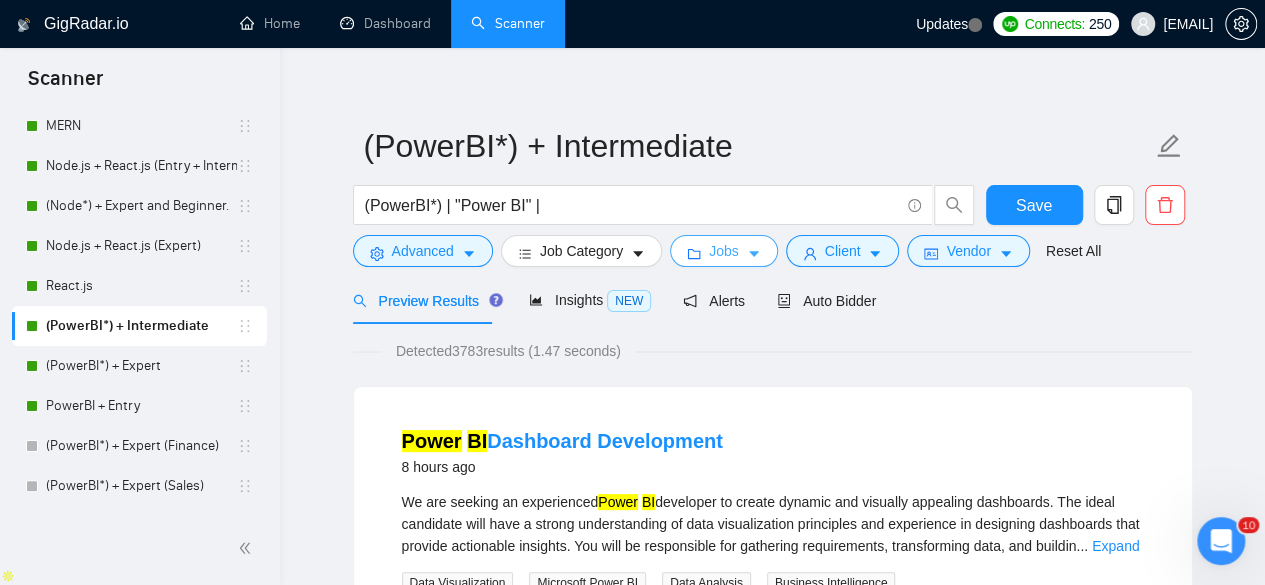 click 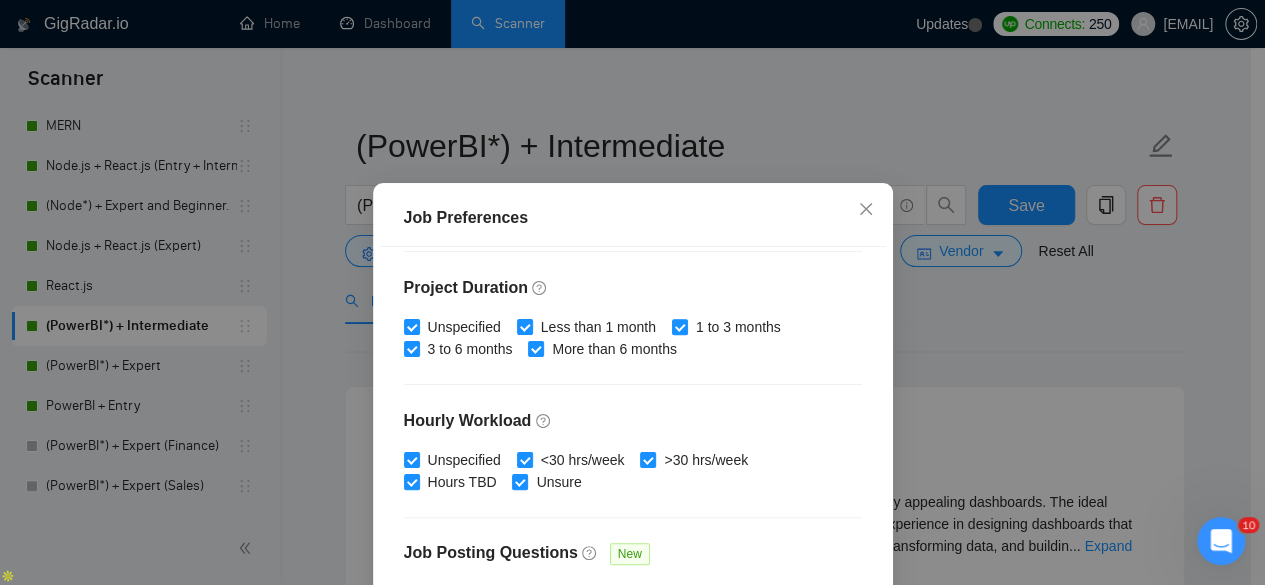scroll, scrollTop: 615, scrollLeft: 0, axis: vertical 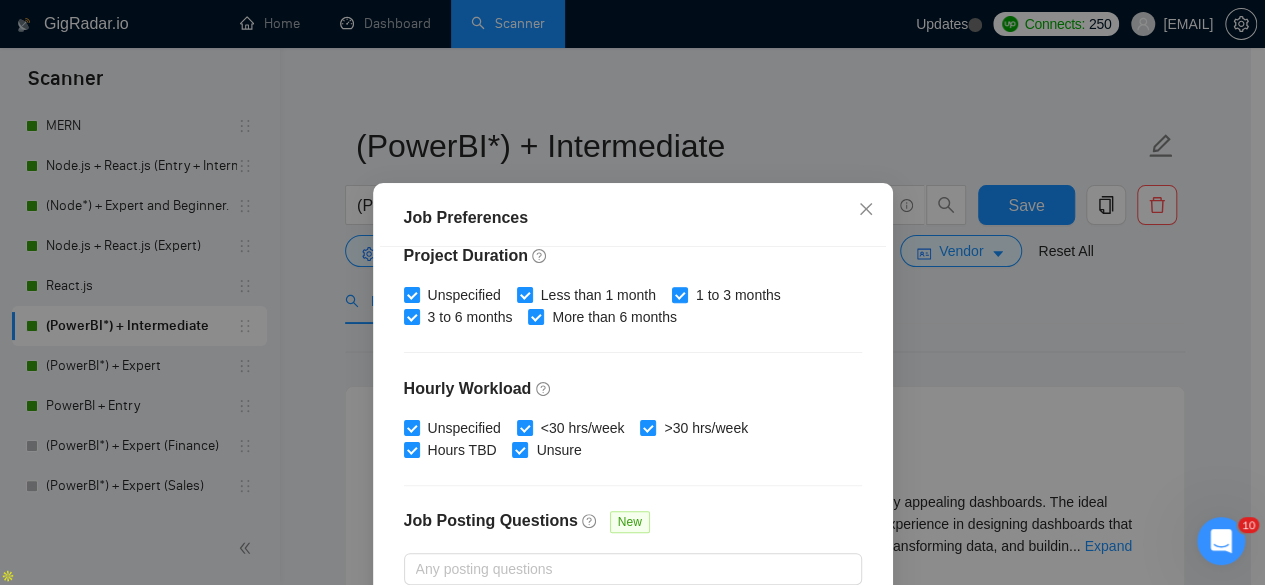 click on "Job Preferences Budget Project Type All Fixed Price Hourly Rate   Fixed Price Budget $ 100 Min - $ Max Estimate Fixed Price When It’s Not Available New   Hourly Rate Price Budget $ 12 Min - $ Max Estimate Hourly Rate When It’s Not Available New Include Budget Placeholders Include Jobs with Unspecified Budget   Connects Price New 8 Min - Max Project Duration   Unspecified Less than 1 month 1 to 3 months 3 to 6 months More than 6 months Hourly Workload   Unspecified <30 hrs/week >30 hrs/week Hours TBD Unsure Job Posting Questions New   Any posting questions Description Preferences Description Size New   Any description size Reset OK" at bounding box center (632, 292) 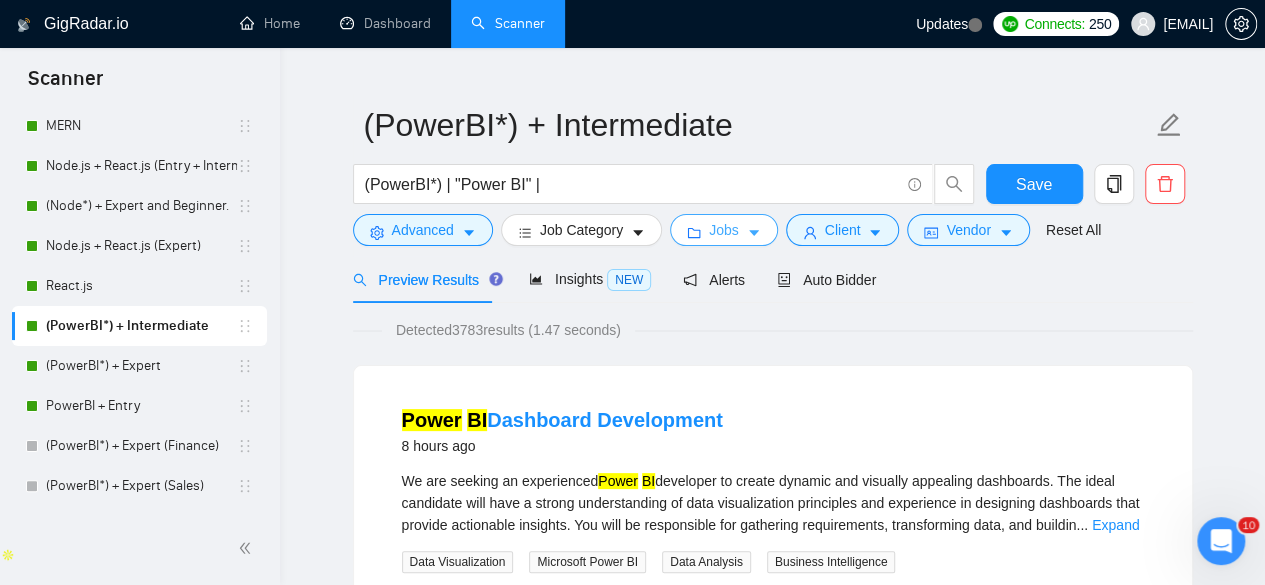 scroll, scrollTop: 44, scrollLeft: 0, axis: vertical 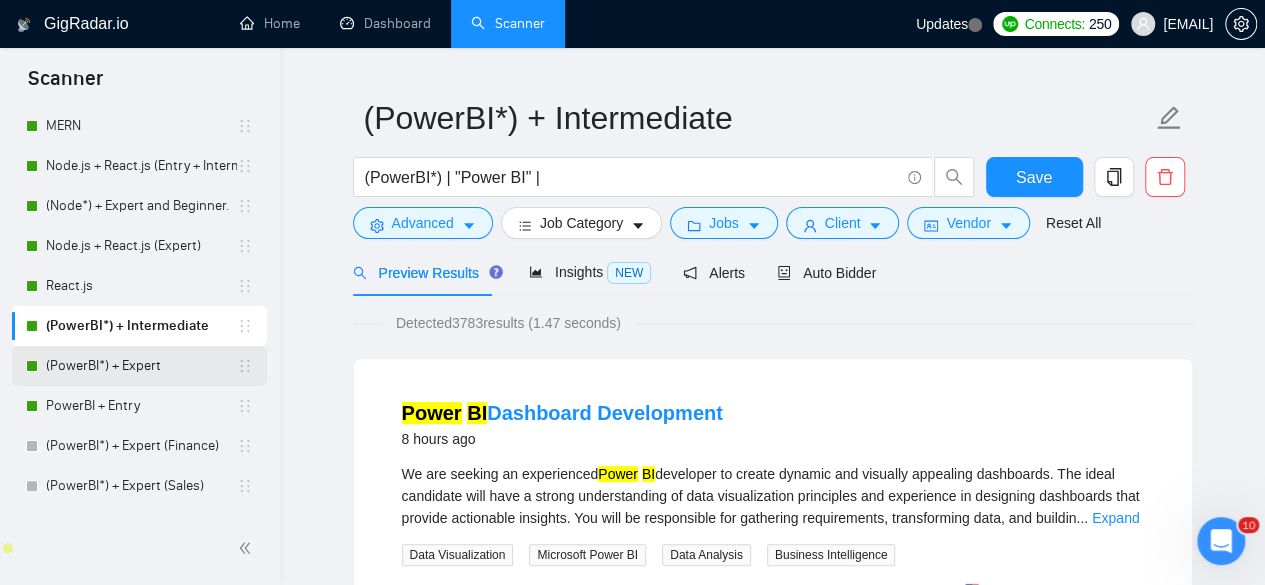 click on "(PowerBI*) + Expert" at bounding box center [141, 366] 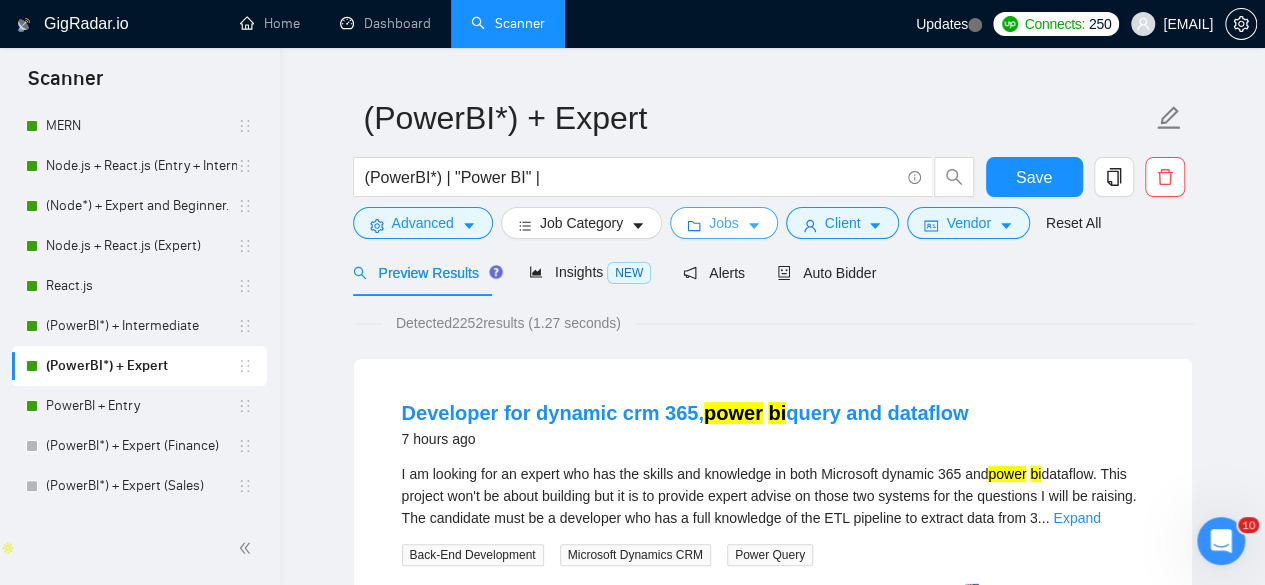 click 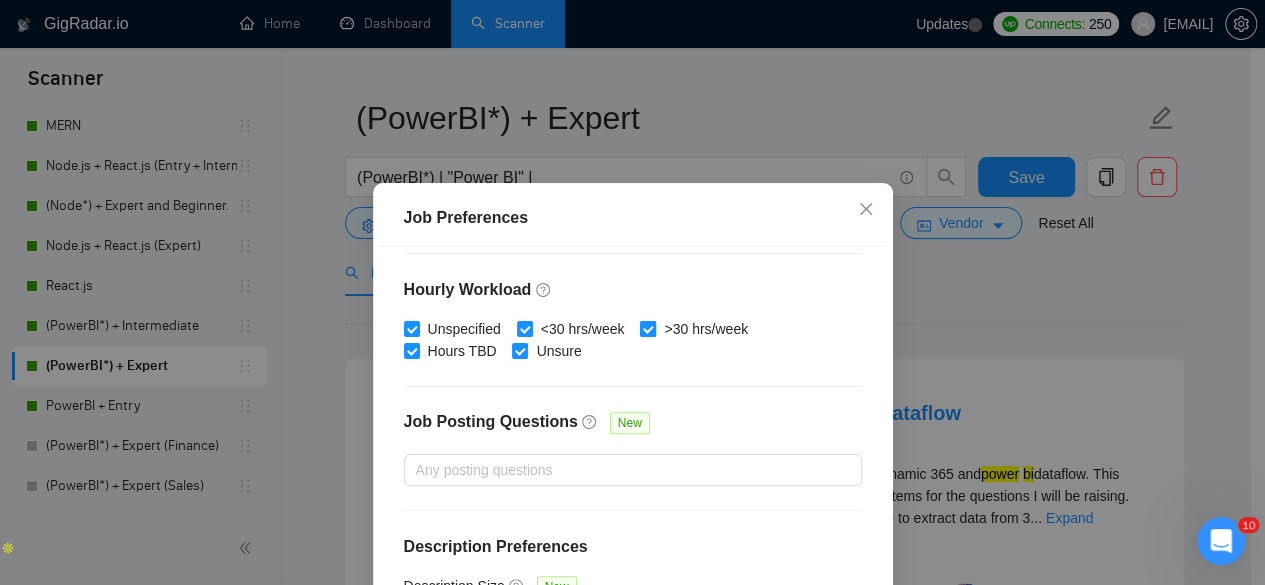 scroll, scrollTop: 716, scrollLeft: 0, axis: vertical 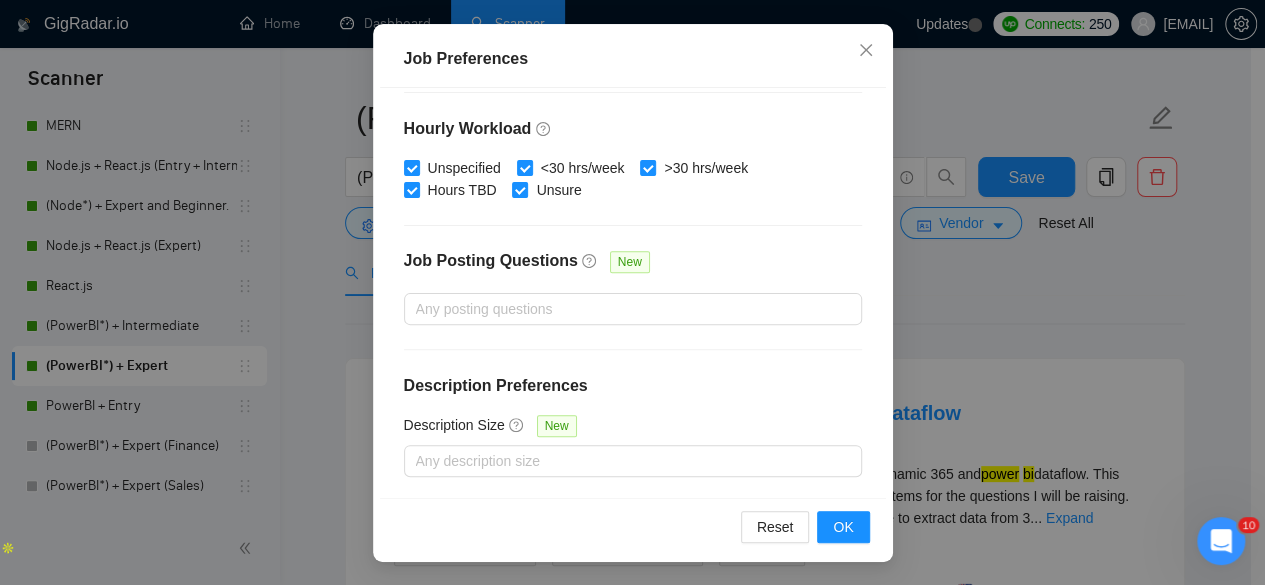click on "Job Preferences Budget Project Type All Fixed Price Hourly Rate   Fixed Price Budget $ 500 Min - $ Max Estimate Fixed Price When It’s Not Available New   Hourly Rate Price Budget $ 15 Min - $ Max Estimate Hourly Rate When It’s Not Available New Include Budget Placeholders Include Jobs with Unspecified Budget   Connects Price New 8 Min - Max Project Duration   Unspecified Less than 1 month 1 to 3 months 3 to 6 months More than 6 months Hourly Workload   Unspecified <30 hrs/week >30 hrs/week Hours TBD Unsure Job Posting Questions New   Any posting questions Description Preferences Description Size New   Any description size Reset OK" at bounding box center [632, 292] 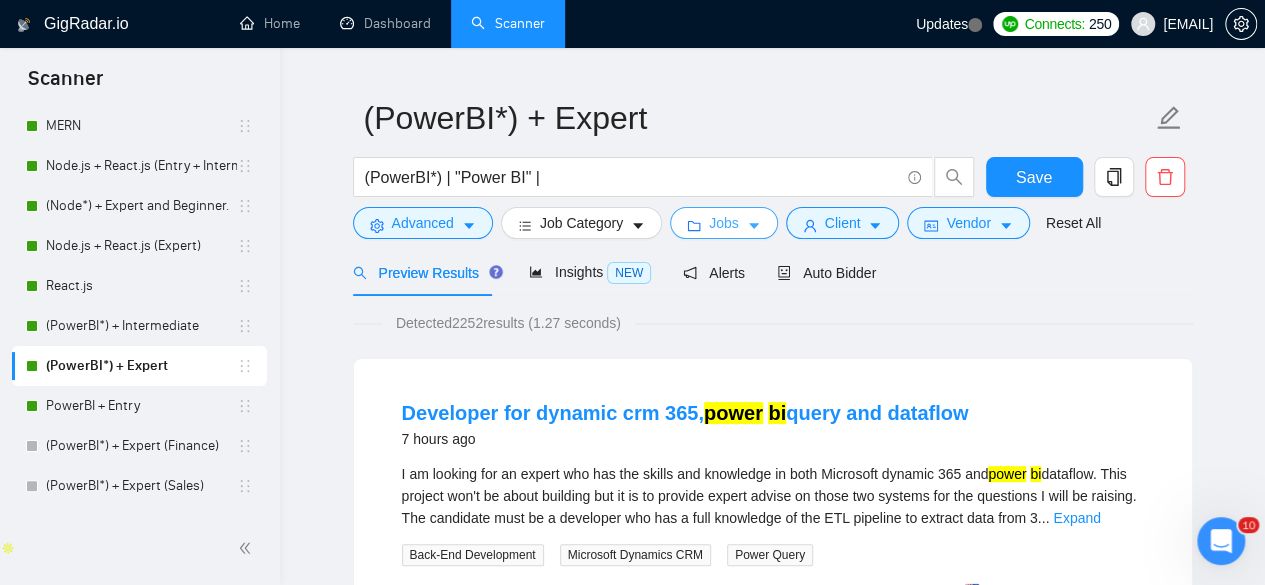 click on "Jobs" at bounding box center [724, 223] 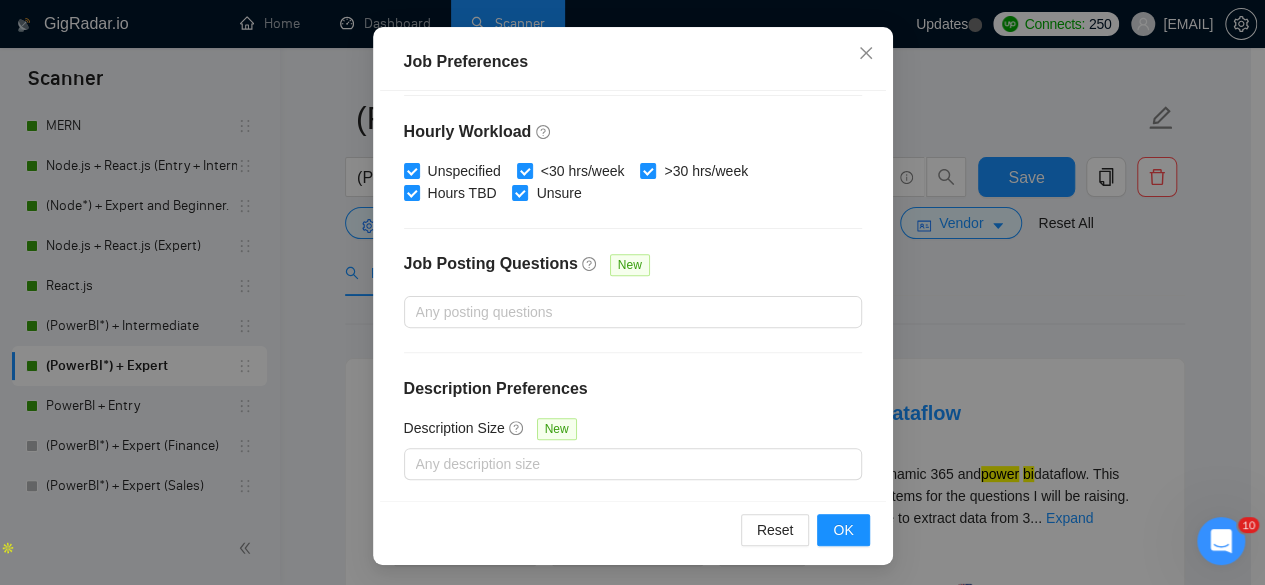 scroll, scrollTop: 159, scrollLeft: 0, axis: vertical 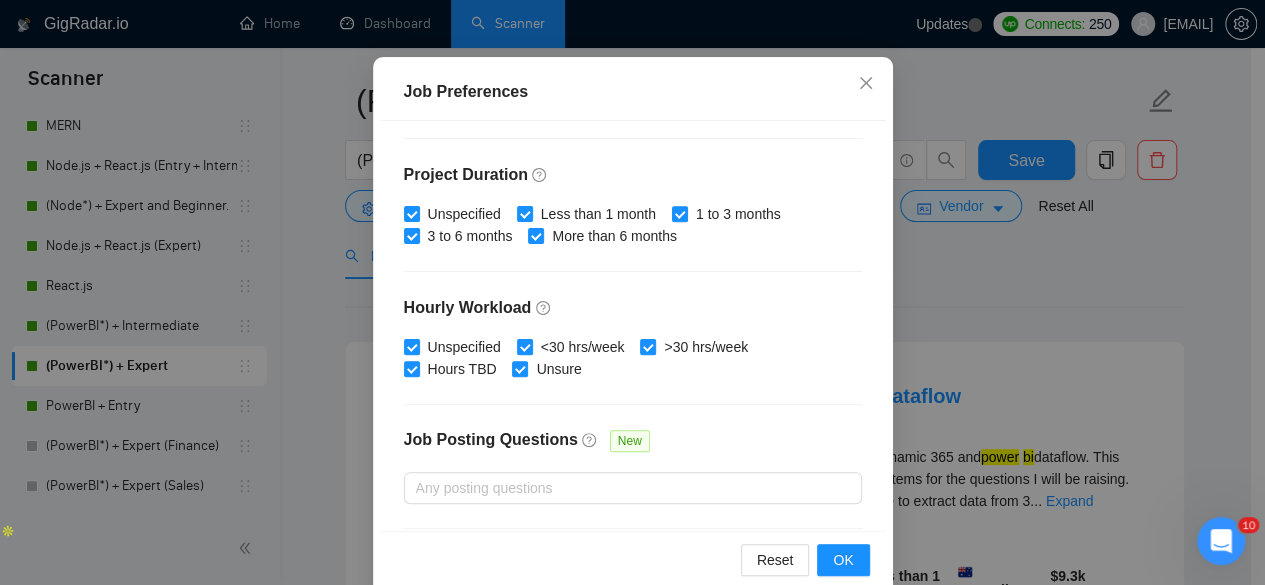 click on "Job Preferences Budget Project Type All Fixed Price Hourly Rate   Fixed Price Budget $ 500 Min - $ Max Estimate Fixed Price When It’s Not Available New   Hourly Rate Price Budget $ 15 Min - $ Max Estimate Hourly Rate When It’s Not Available New Include Budget Placeholders Include Jobs with Unspecified Budget   Connects Price New 8 Min - Max Project Duration   Unspecified Less than 1 month 1 to 3 months 3 to 6 months More than 6 months Hourly Workload   Unspecified <30 hrs/week >30 hrs/week Hours TBD Unsure Job Posting Questions New   Any posting questions Description Preferences Description Size New   Any description size Reset OK" at bounding box center [632, 292] 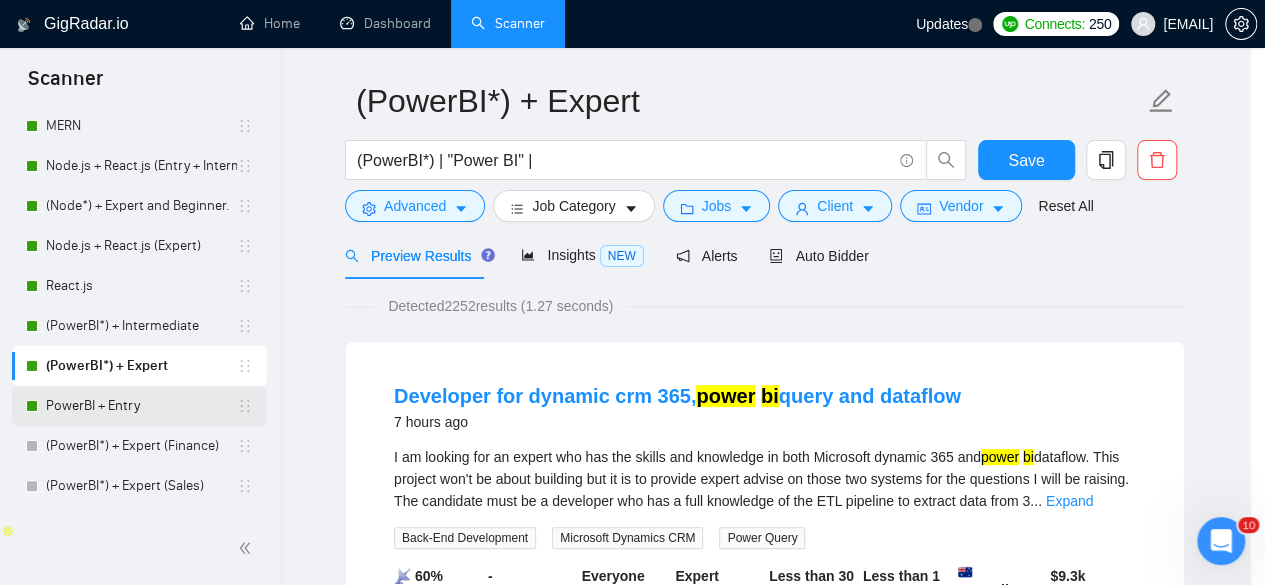 scroll, scrollTop: 96, scrollLeft: 0, axis: vertical 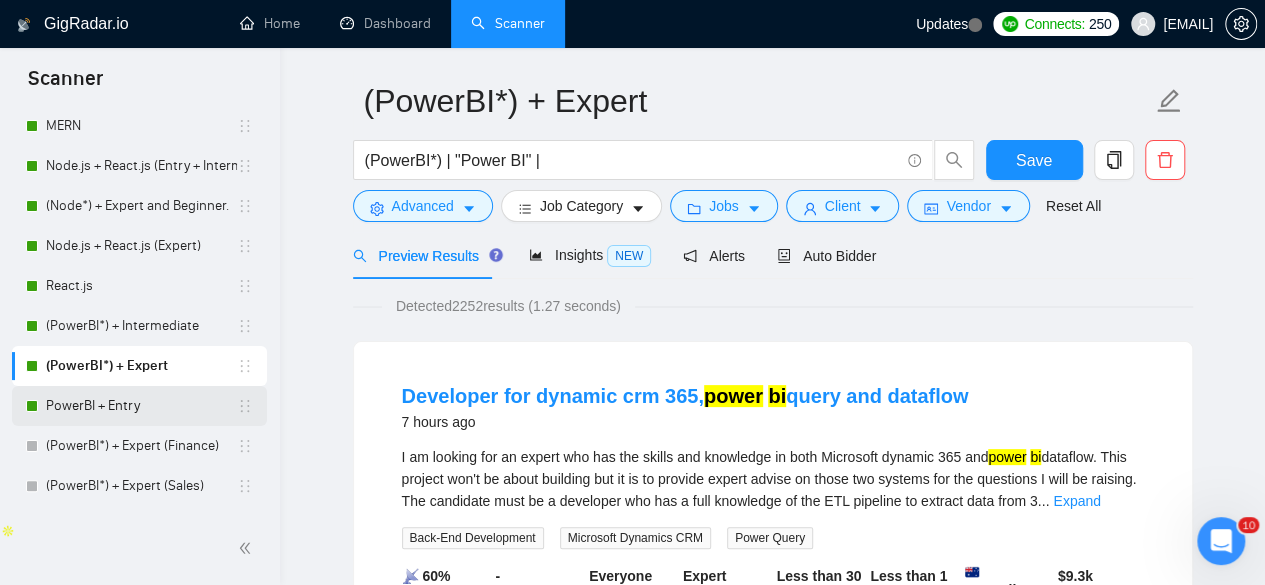 click on "PowerBI + Entry" at bounding box center [141, 406] 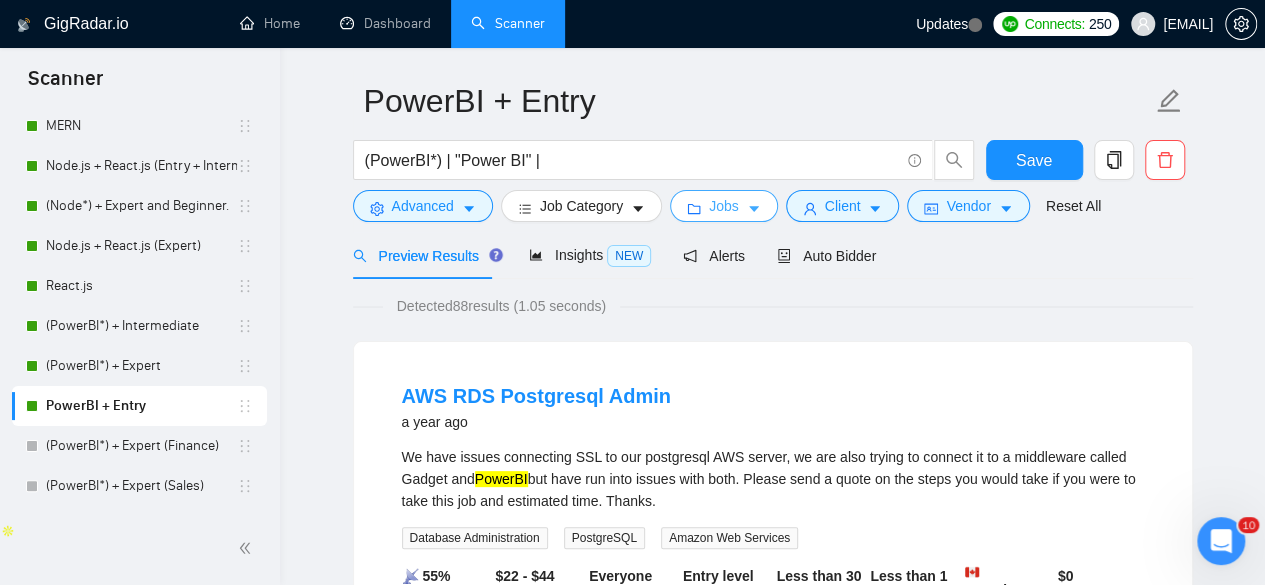 click 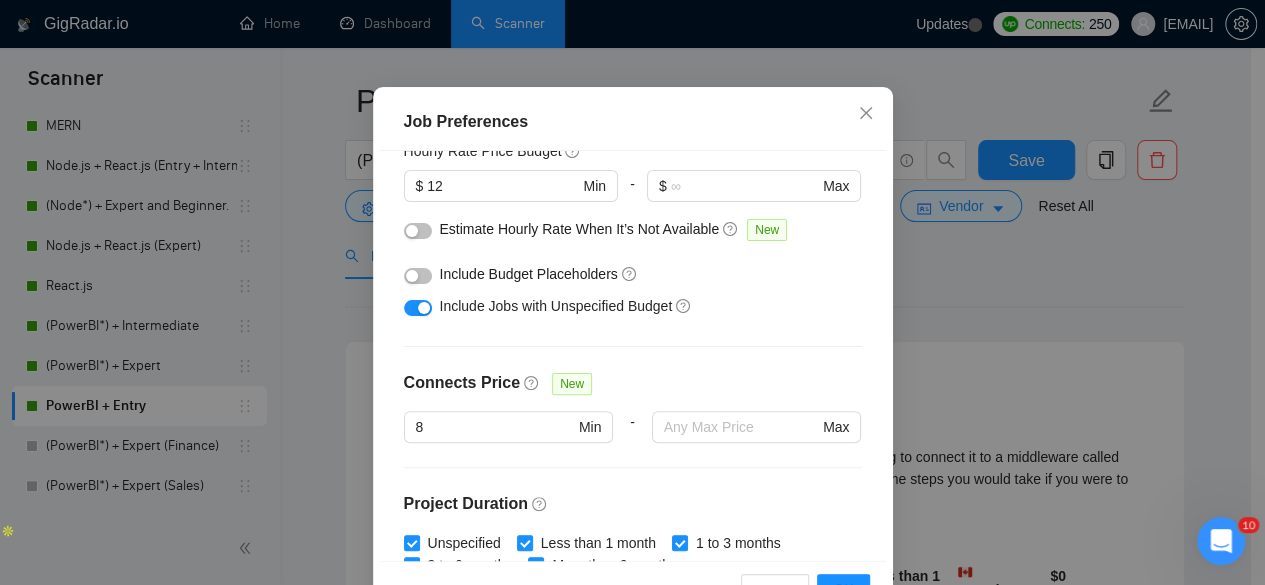 scroll, scrollTop: 0, scrollLeft: 0, axis: both 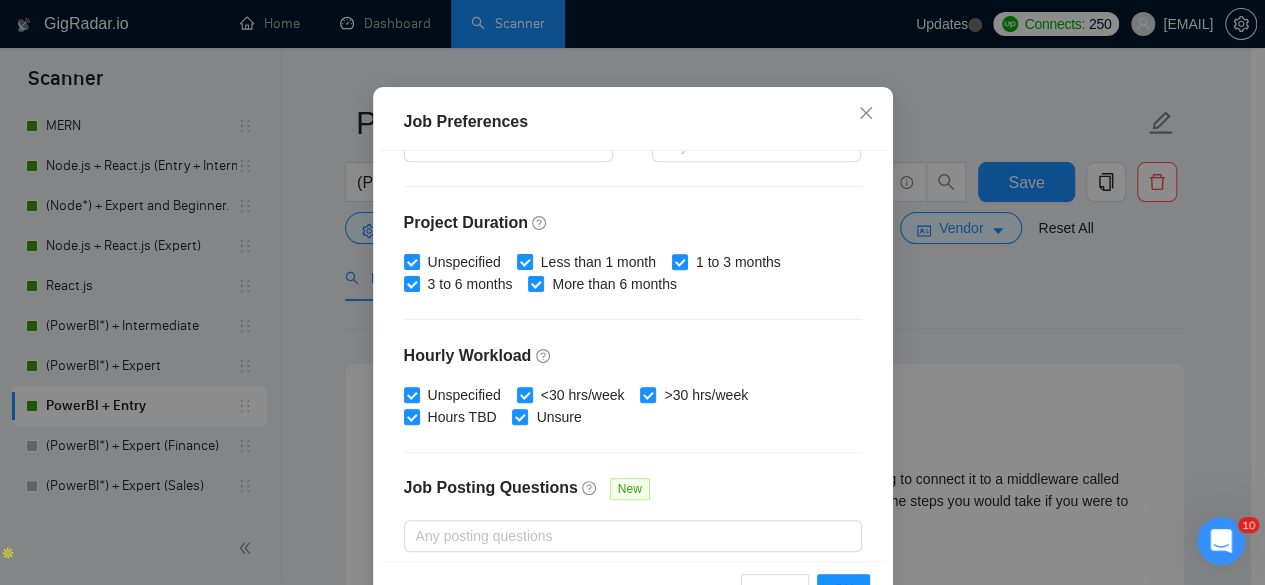 click on "Job Preferences Budget Project Type All Fixed Price Hourly Rate   Fixed Price Budget $ 100 Min - $ Max Estimate Fixed Price When It’s Not Available New   Hourly Rate Price Budget $ 12 Min - $ Max Estimate Hourly Rate When It’s Not Available New Include Budget Placeholders Include Jobs with Unspecified Budget   Connects Price New 8 Min - Max Project Duration   Unspecified Less than 1 month 1 to 3 months 3 to 6 months More than 6 months Hourly Workload   Unspecified <30 hrs/week >30 hrs/week Hours TBD Unsure Job Posting Questions New   Any posting questions Description Preferences Description Size New   Any description size Reset OK" at bounding box center (632, 292) 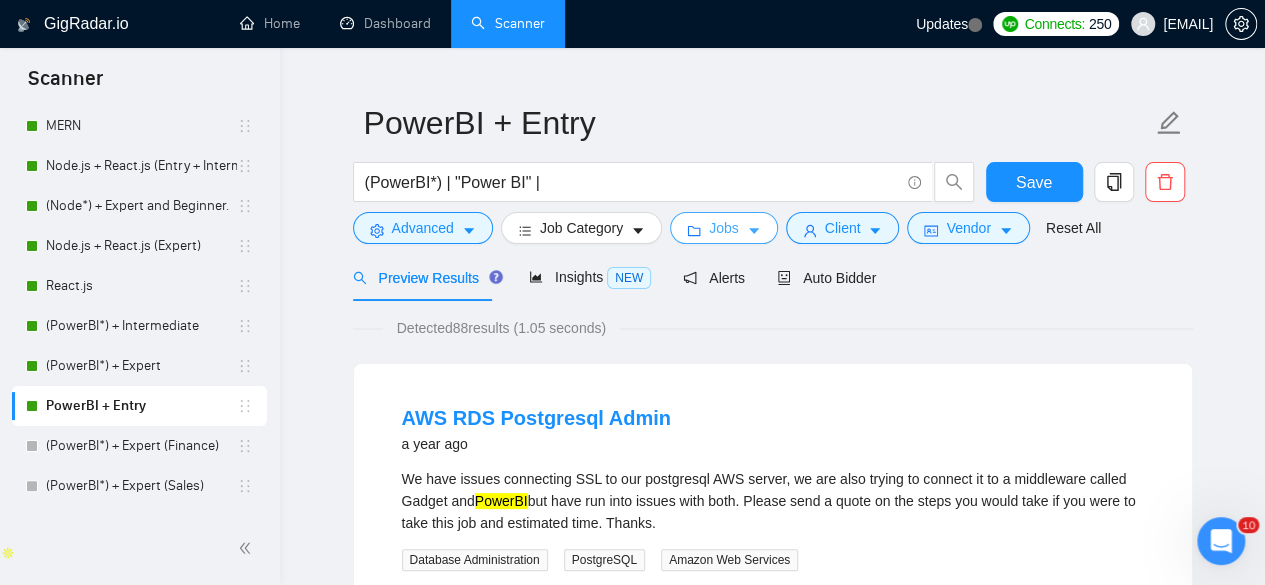 scroll, scrollTop: 0, scrollLeft: 0, axis: both 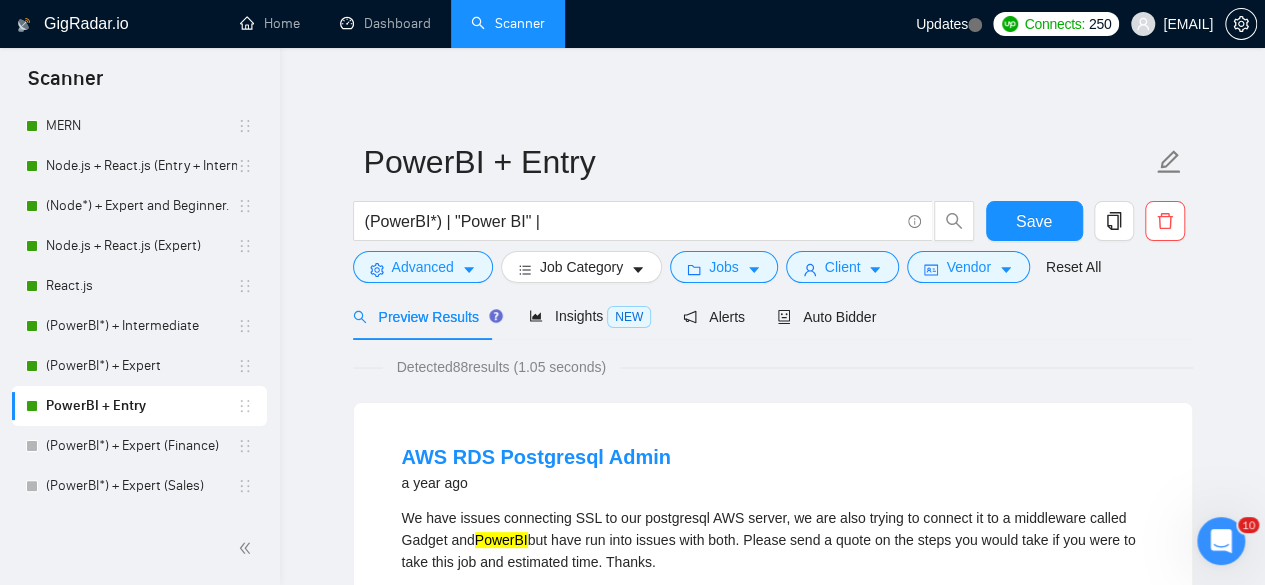 click 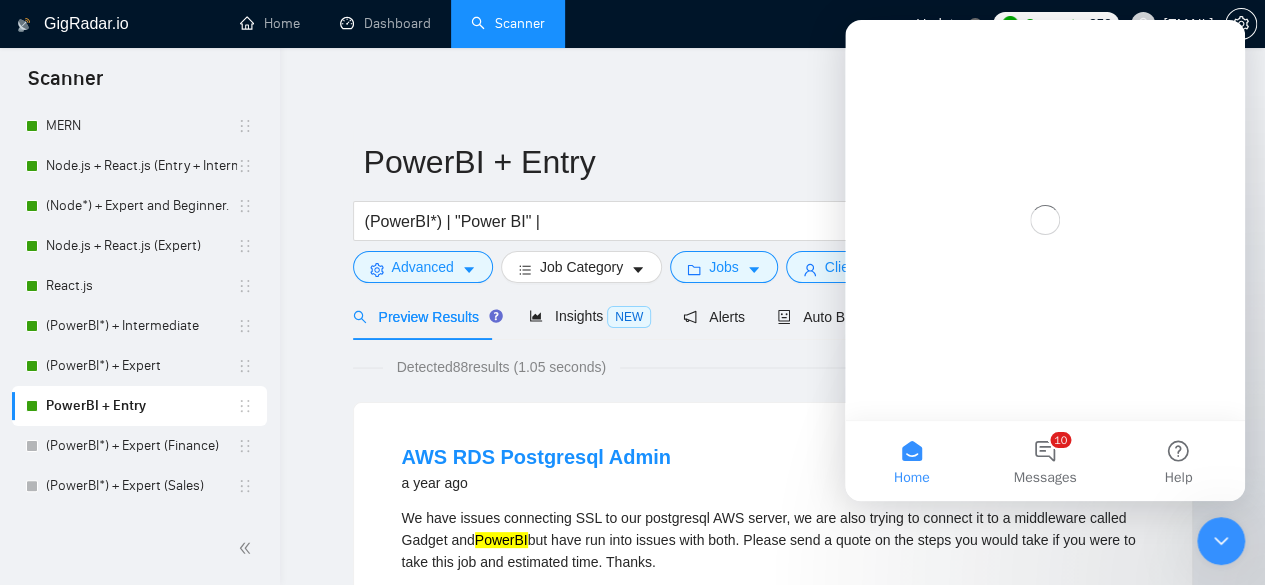 scroll, scrollTop: 0, scrollLeft: 0, axis: both 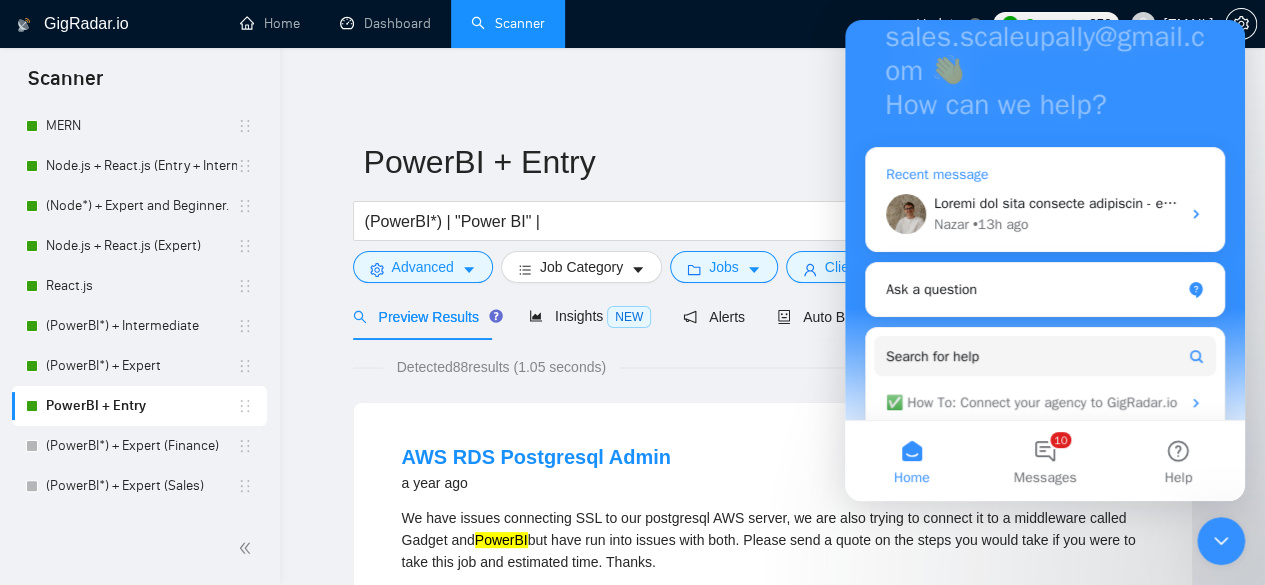 click at bounding box center (4141, 203) 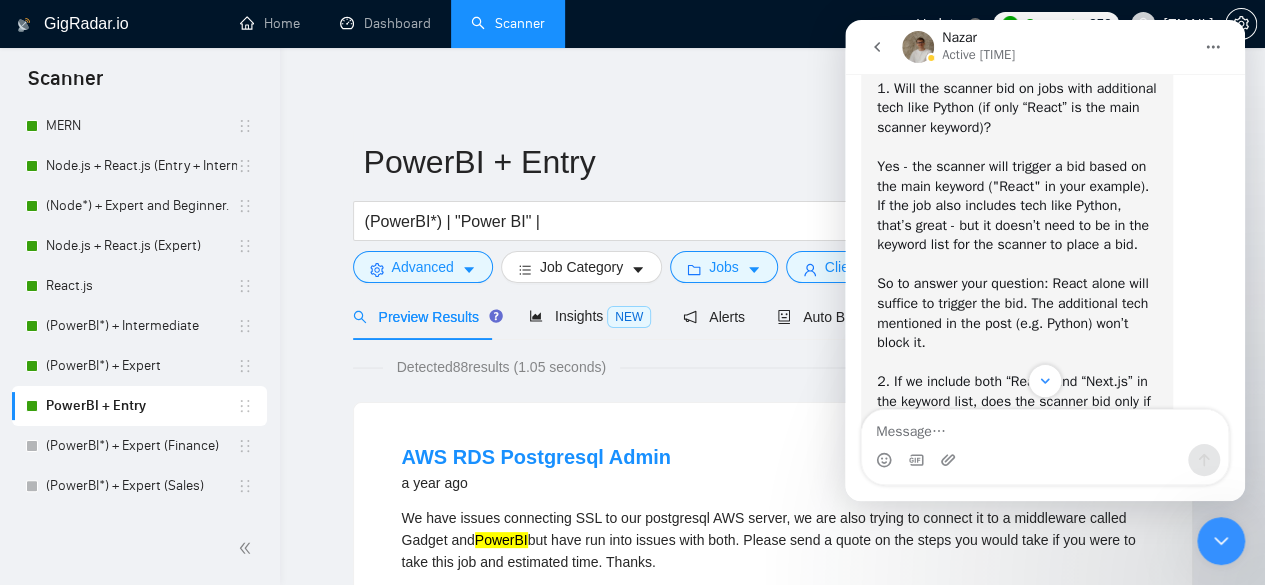 scroll, scrollTop: 5283, scrollLeft: 0, axis: vertical 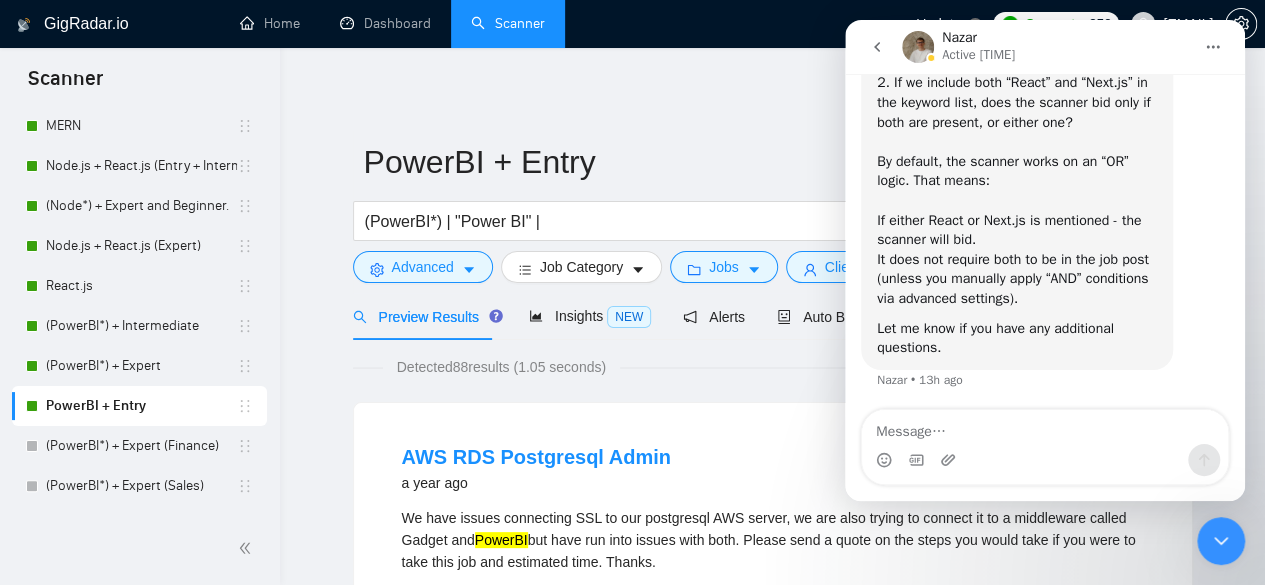click 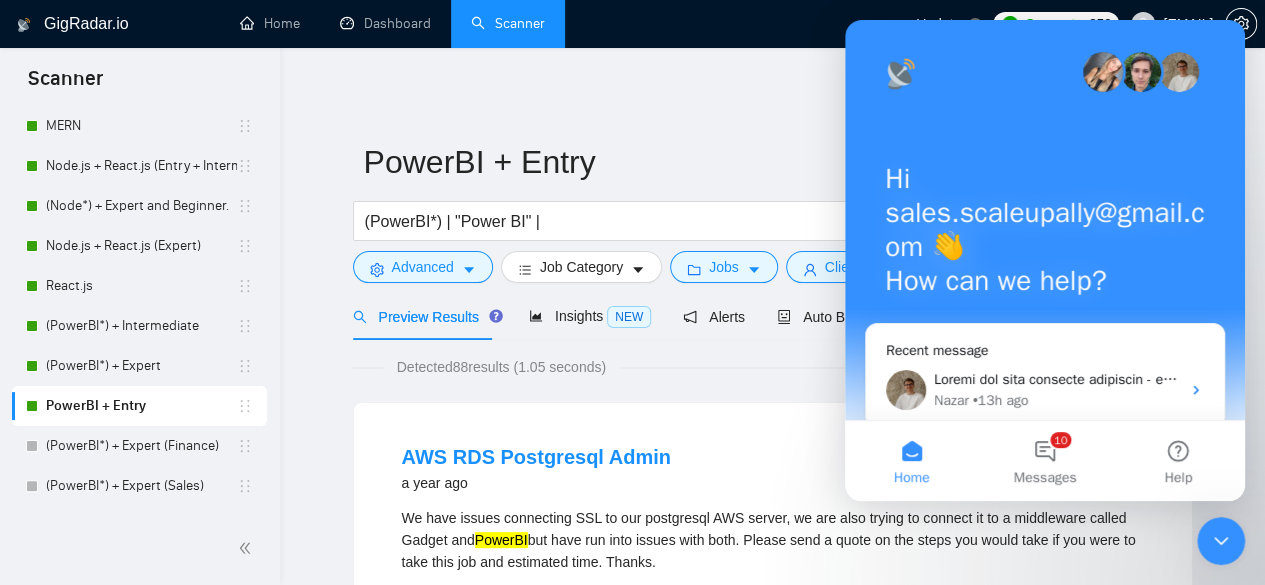 scroll, scrollTop: 0, scrollLeft: 0, axis: both 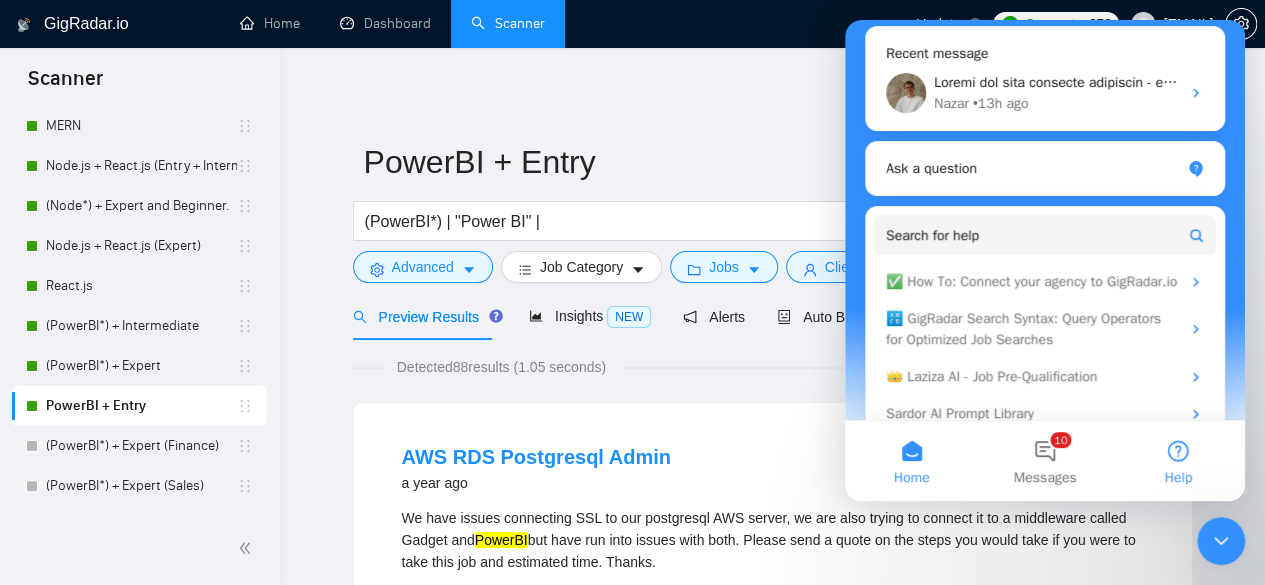 click on "Help" at bounding box center (1178, 478) 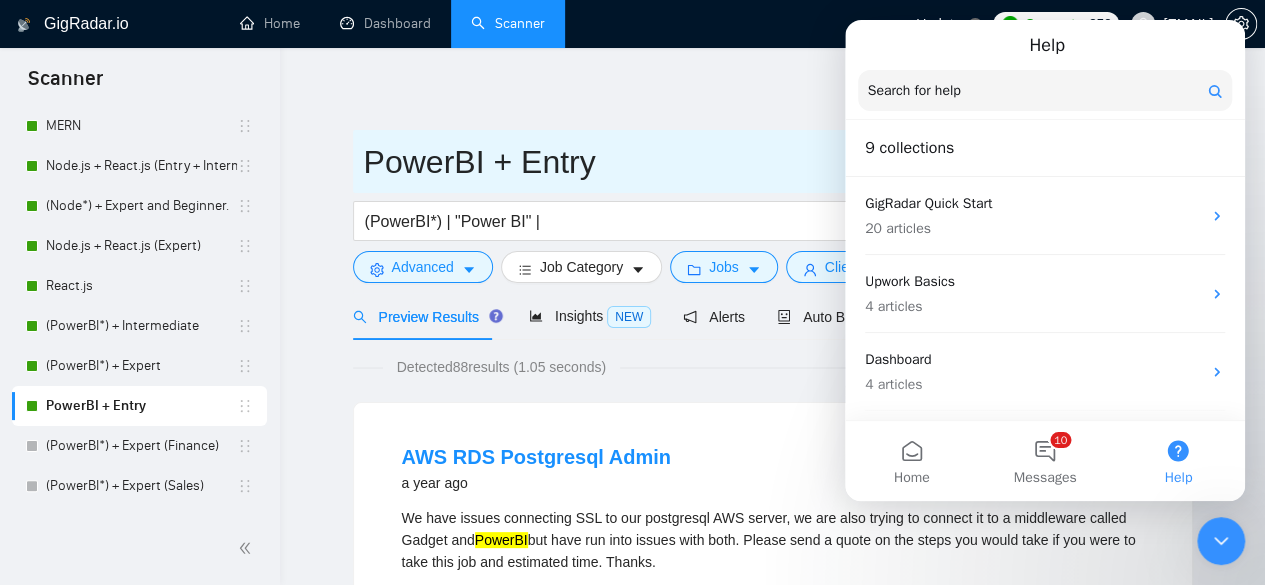 click on "PowerBI + Entry" at bounding box center (758, 162) 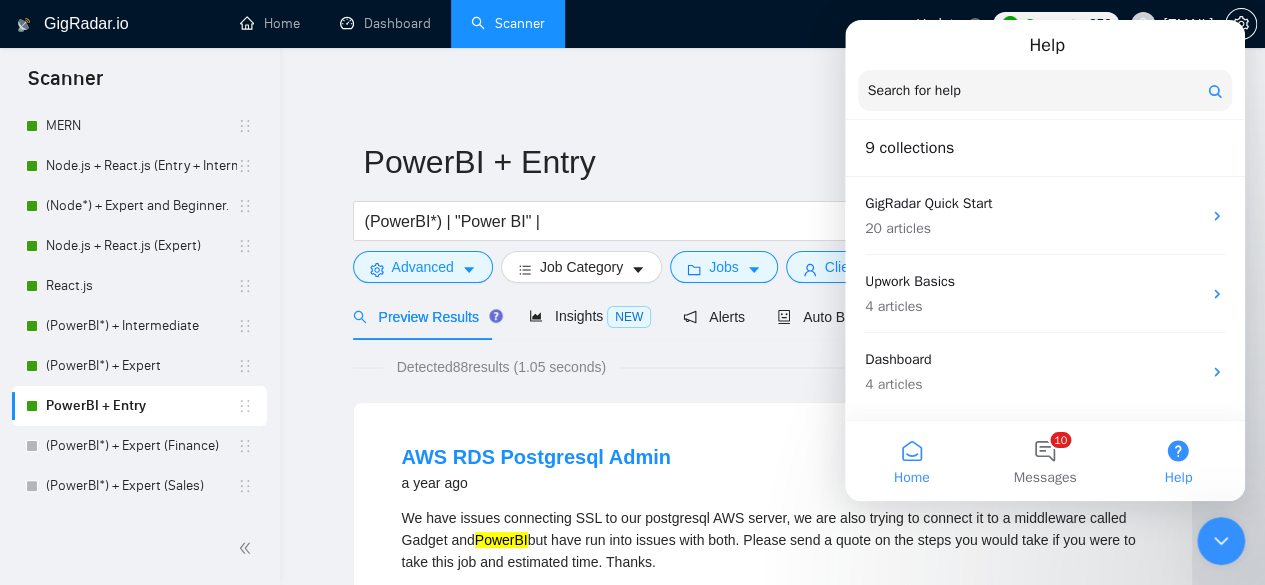 click on "Home" at bounding box center (911, 461) 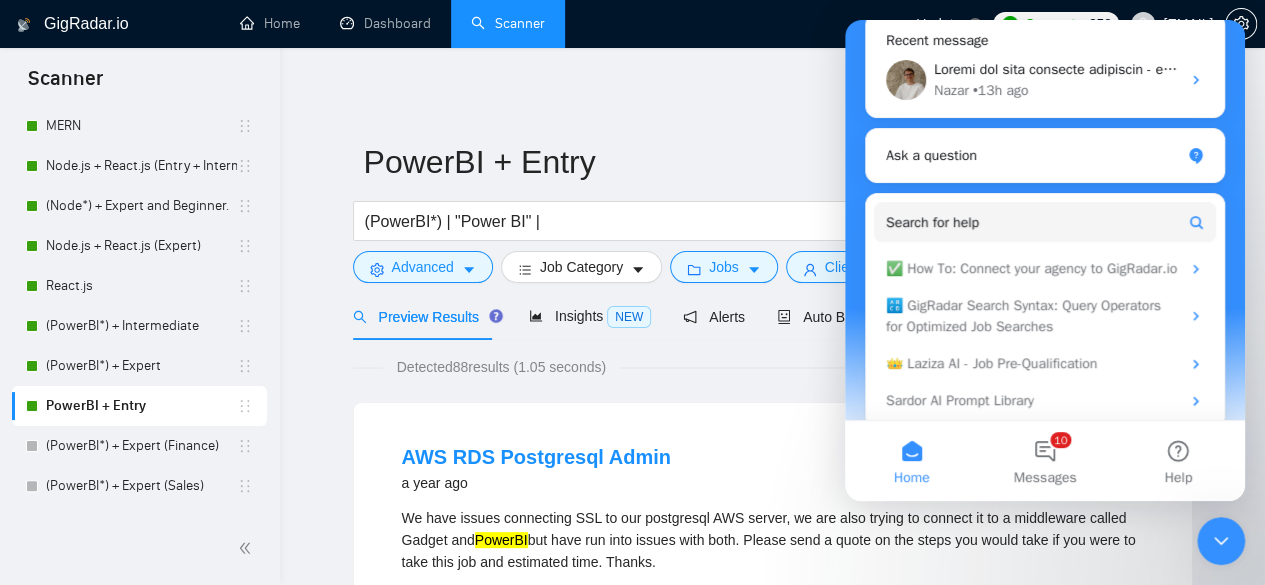 scroll, scrollTop: 346, scrollLeft: 0, axis: vertical 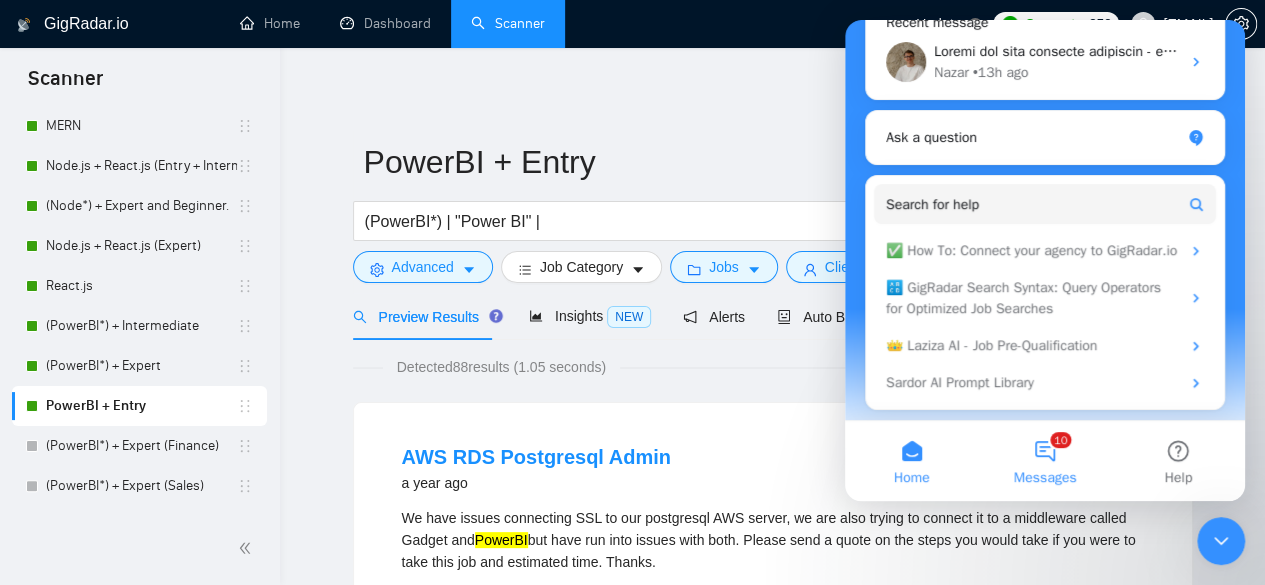 click on "10 Messages" at bounding box center [1044, 461] 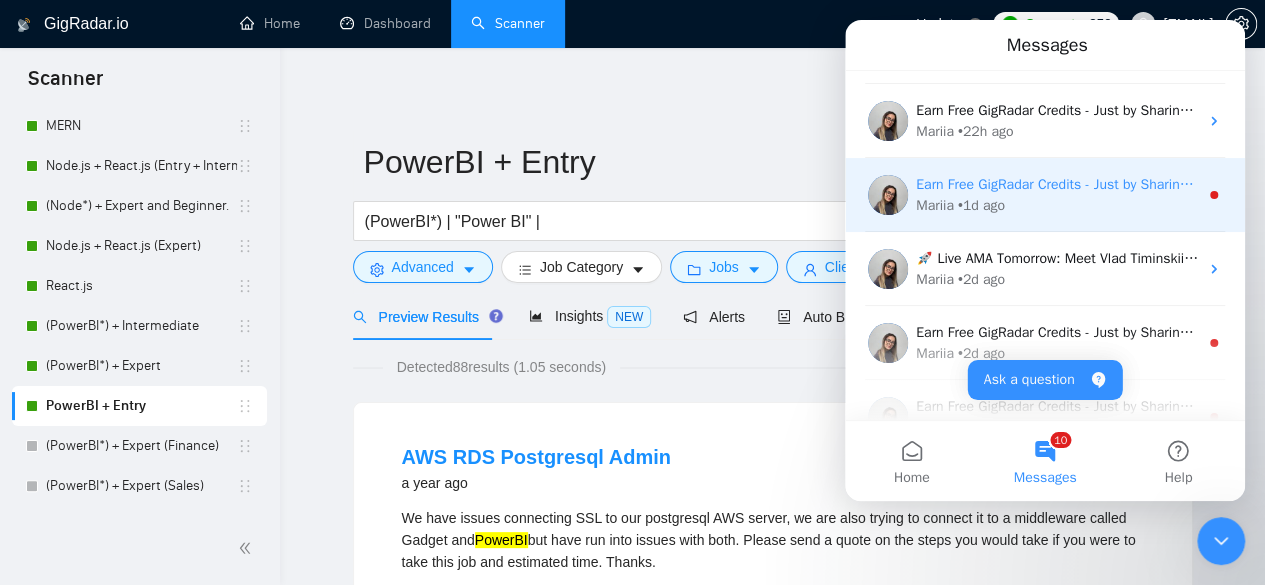 scroll, scrollTop: 0, scrollLeft: 0, axis: both 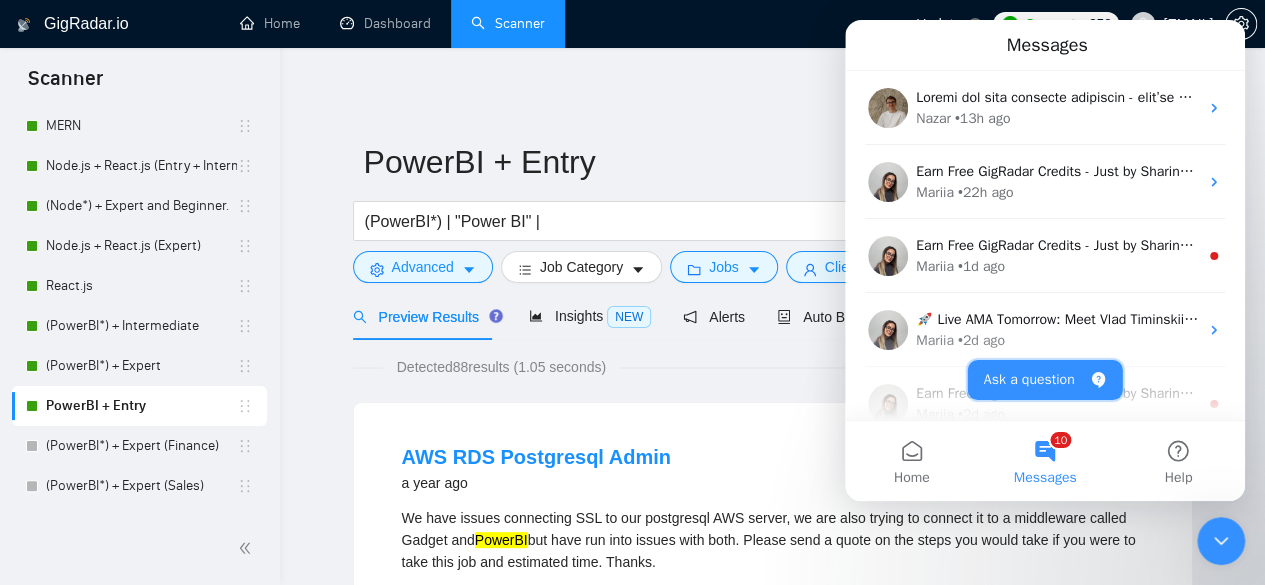 click on "Ask a question" at bounding box center [1045, 380] 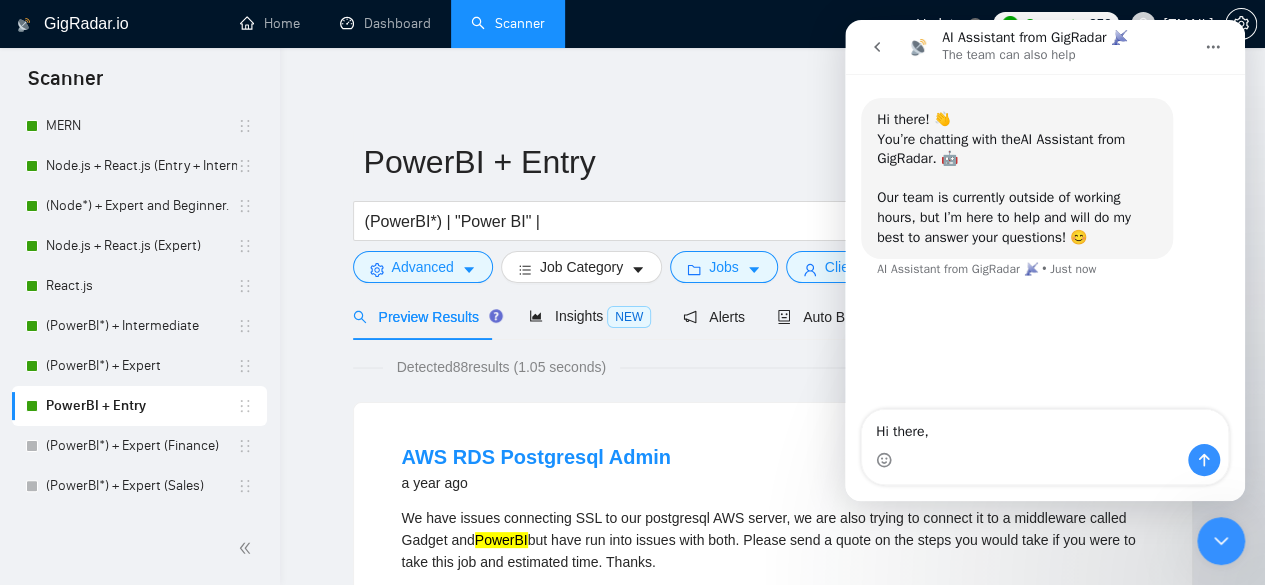 type on "Hi there," 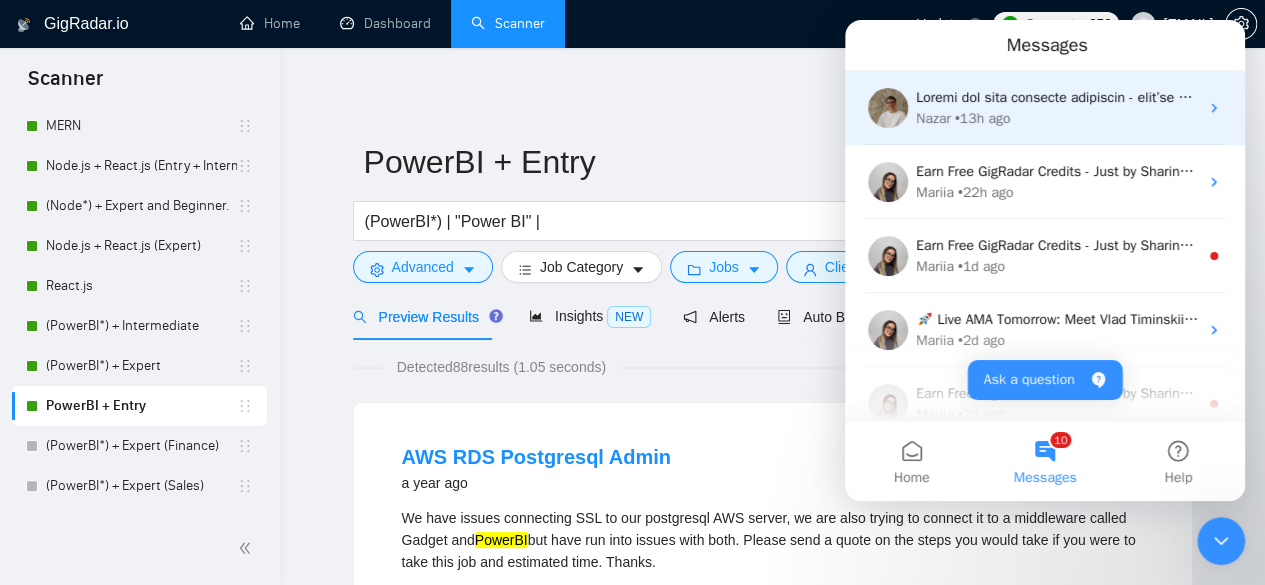 scroll, scrollTop: 0, scrollLeft: 0, axis: both 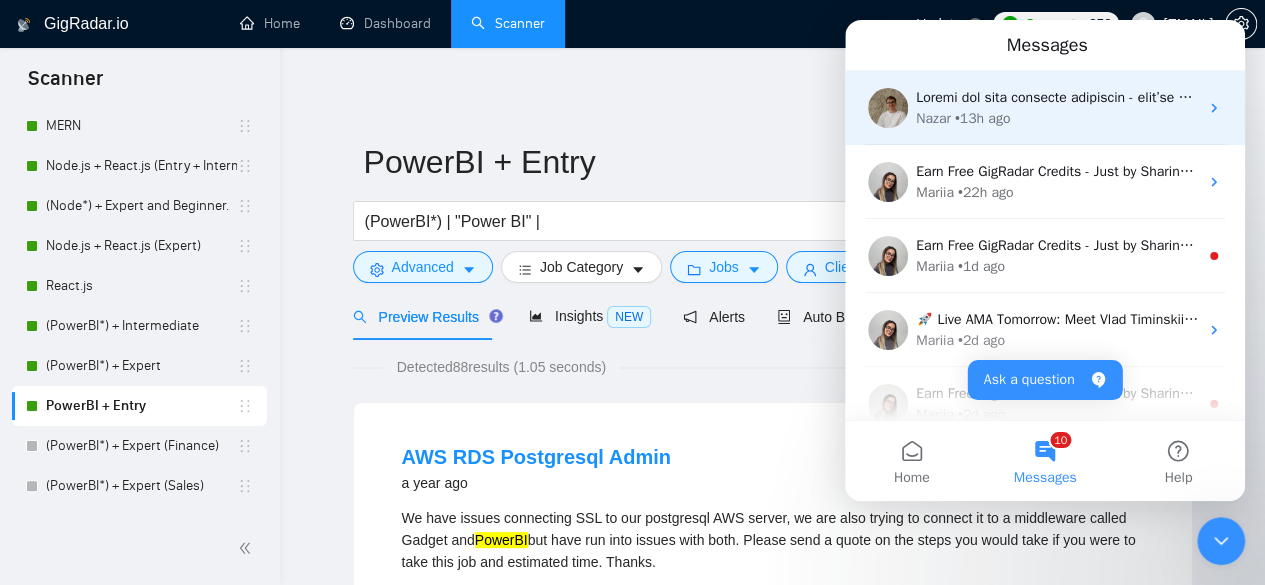 click on "•  13h ago" at bounding box center [983, 118] 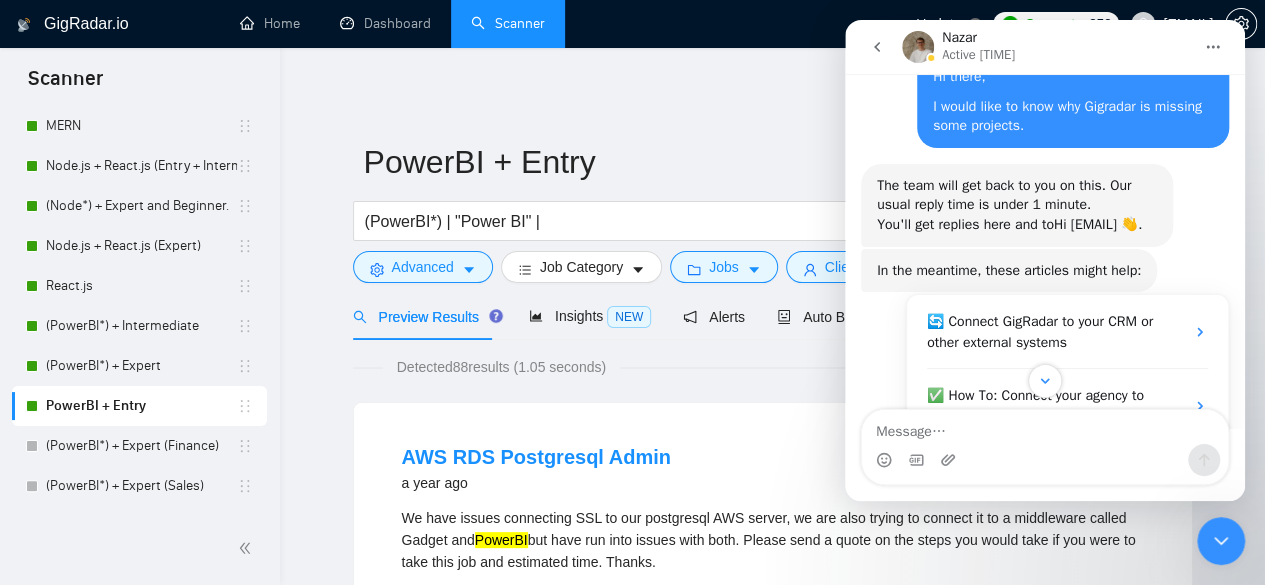 scroll, scrollTop: 0, scrollLeft: 0, axis: both 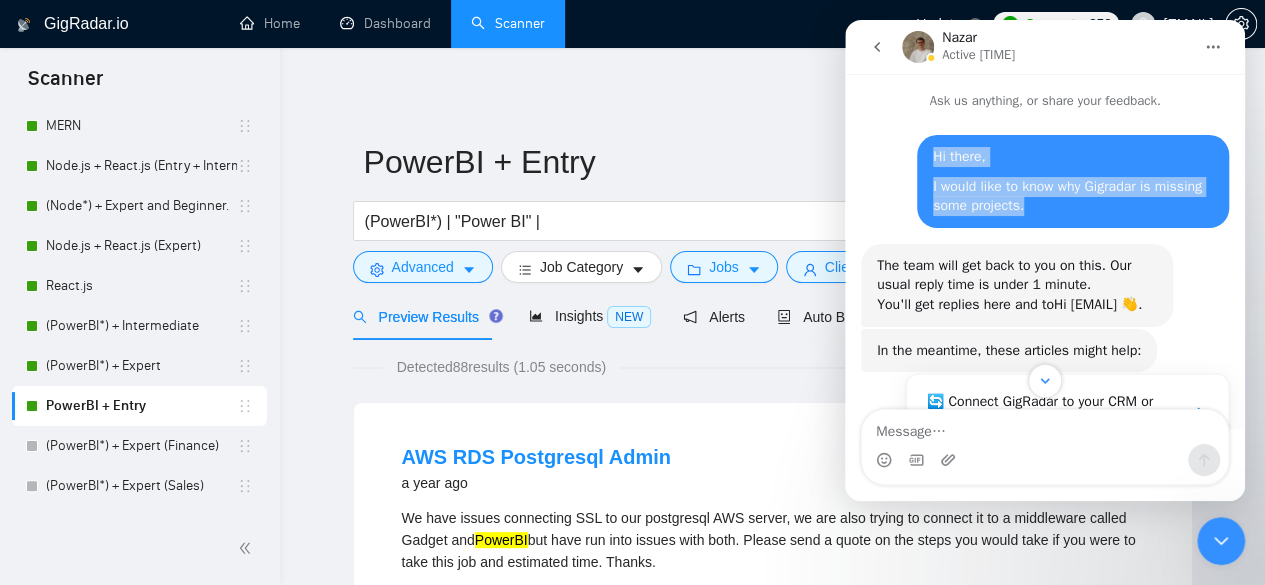 drag, startPoint x: 1021, startPoint y: 207, endPoint x: 911, endPoint y: 193, distance: 110.88733 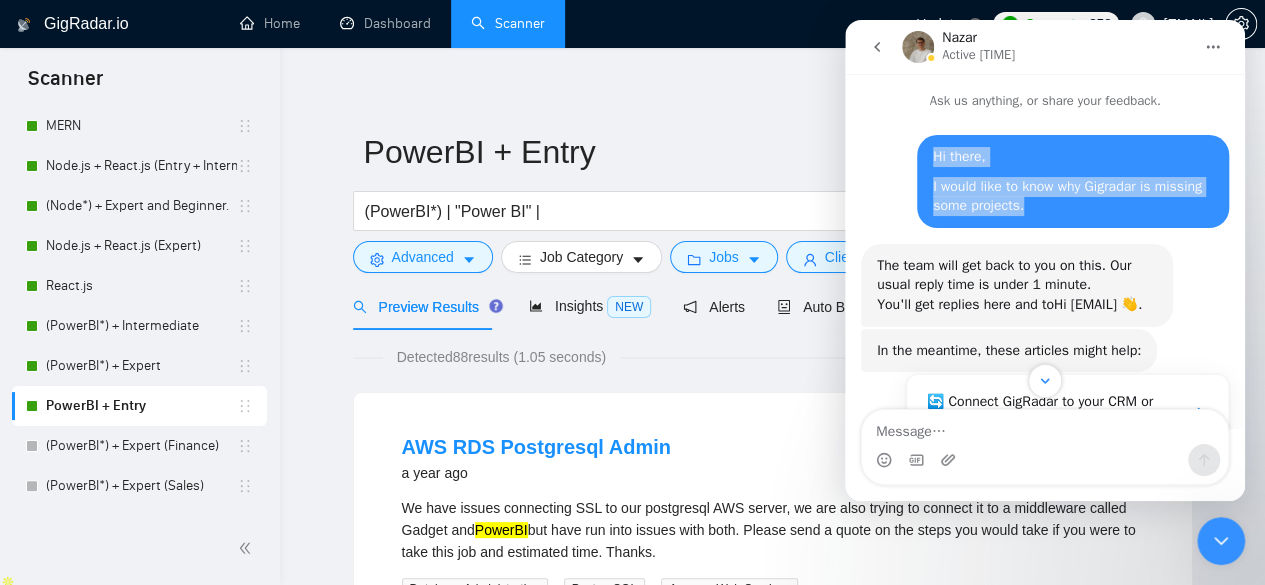 click at bounding box center (877, 47) 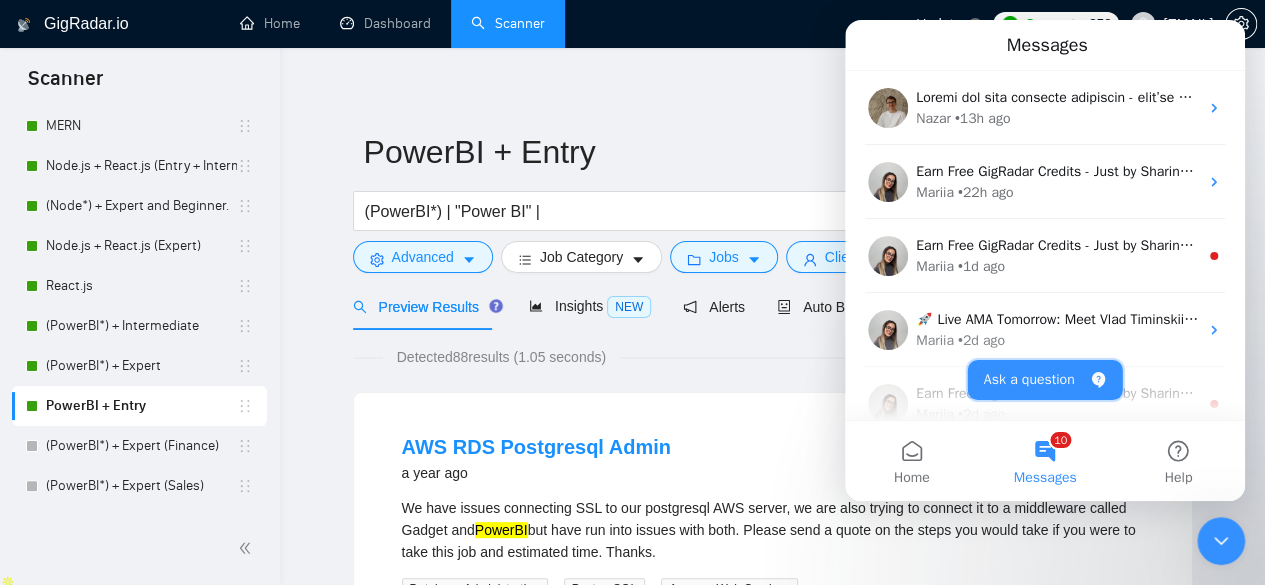 click on "Ask a question" at bounding box center (1045, 380) 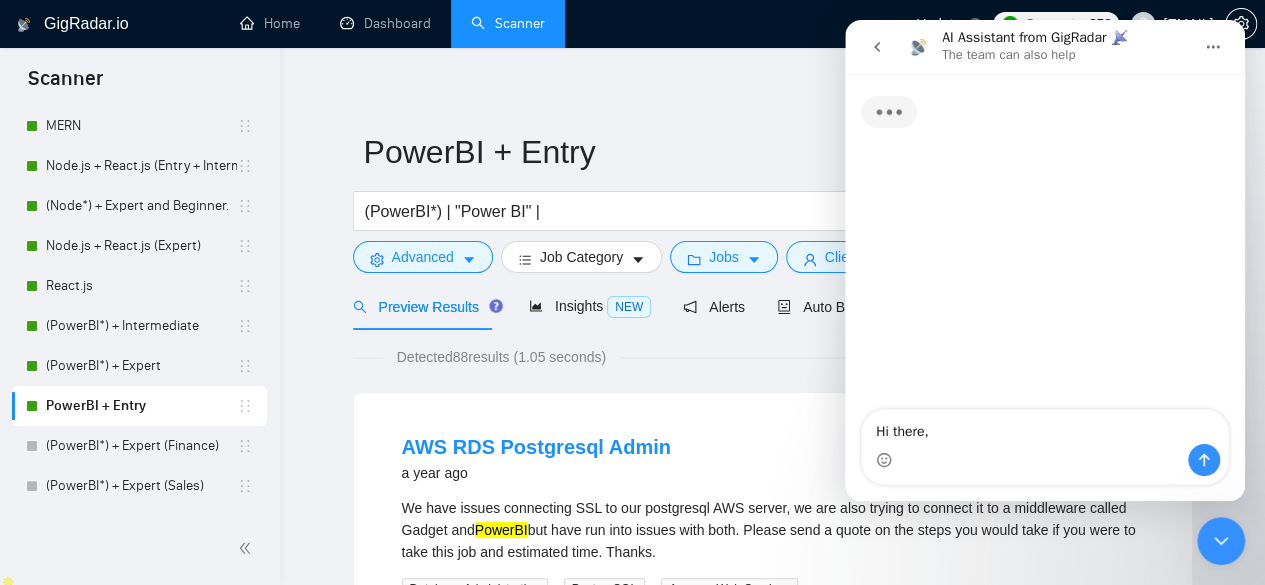 click on "Hi there," at bounding box center (1045, 427) 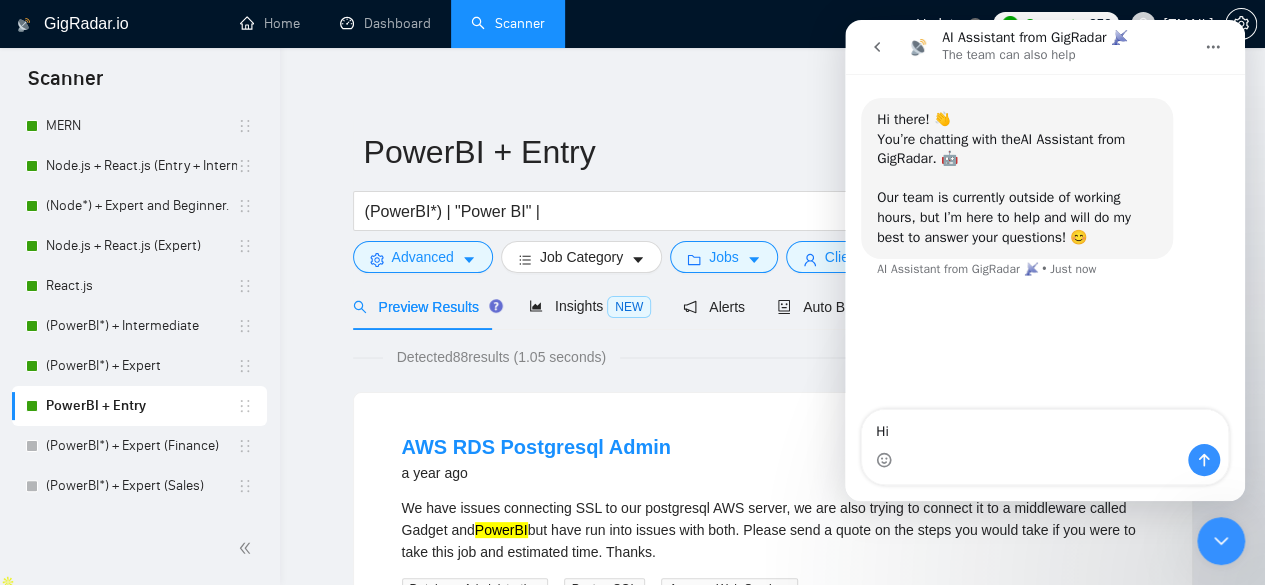 type on "H" 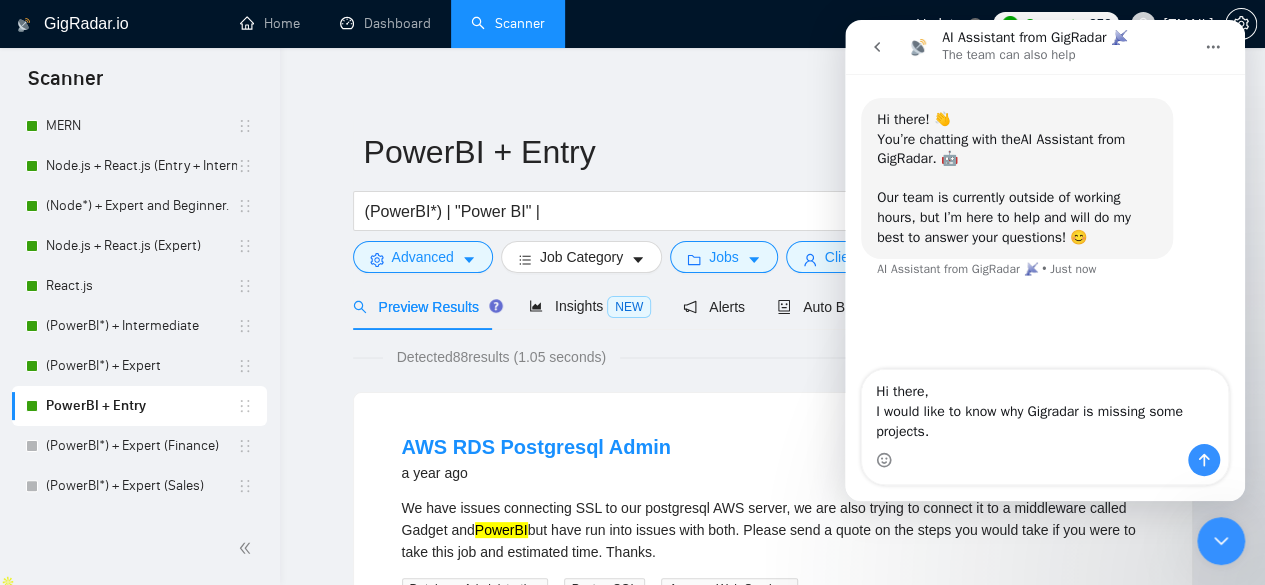 click on "Hi there,
I would like to know why Gigradar is missing some projects." at bounding box center (1045, 407) 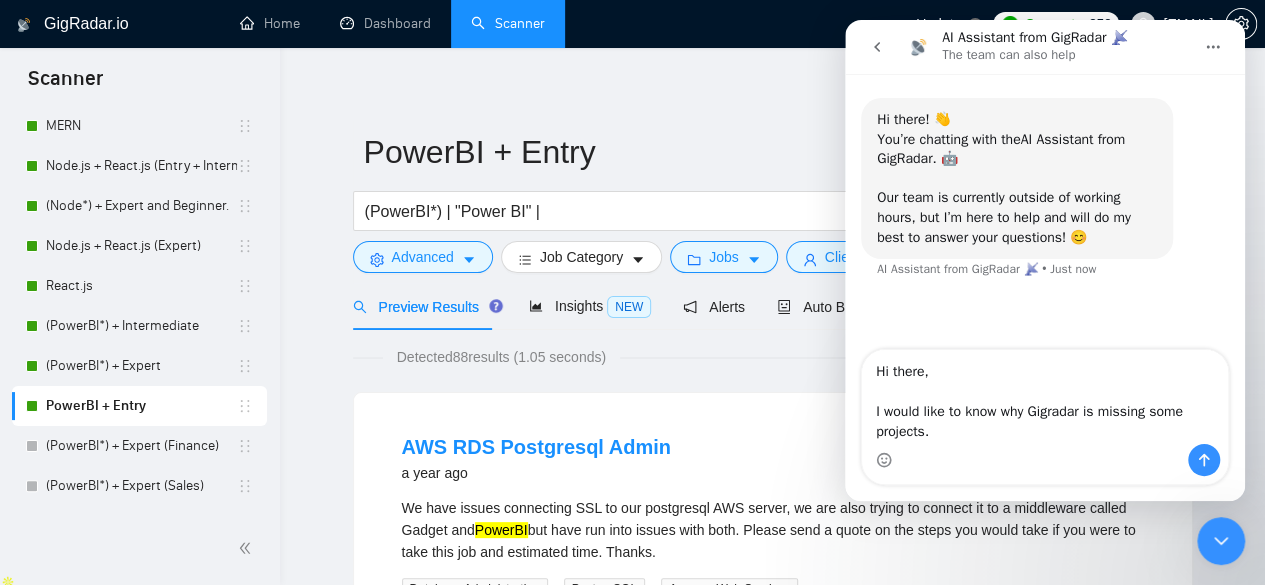 type on "Hi there,
I would like to know why Gigradar is missing some projects." 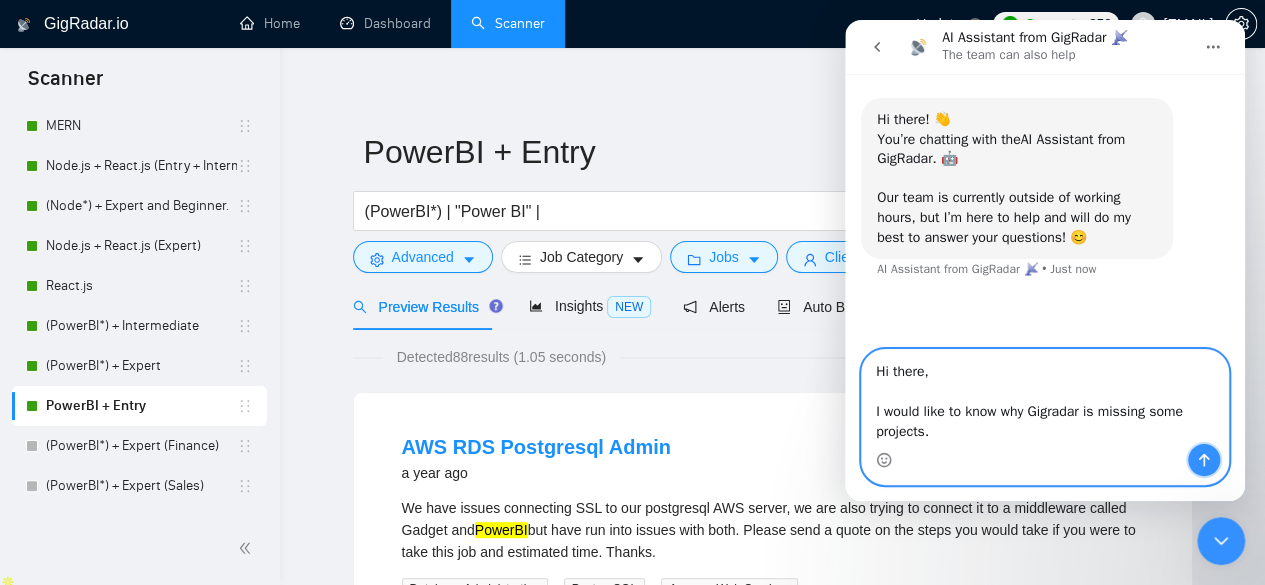 click 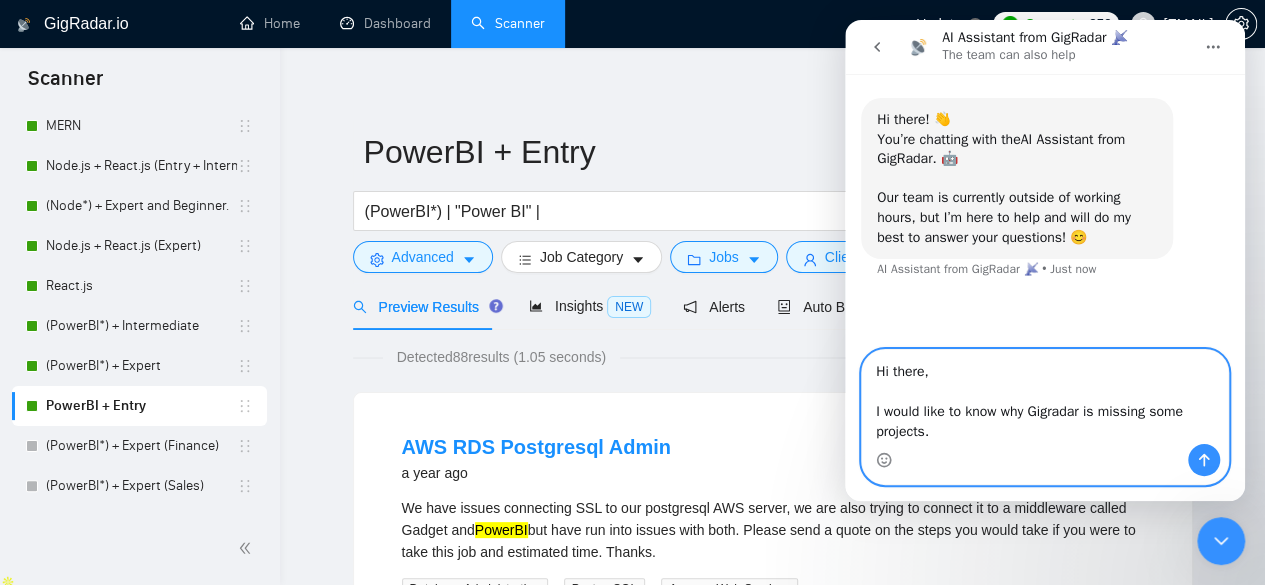 type 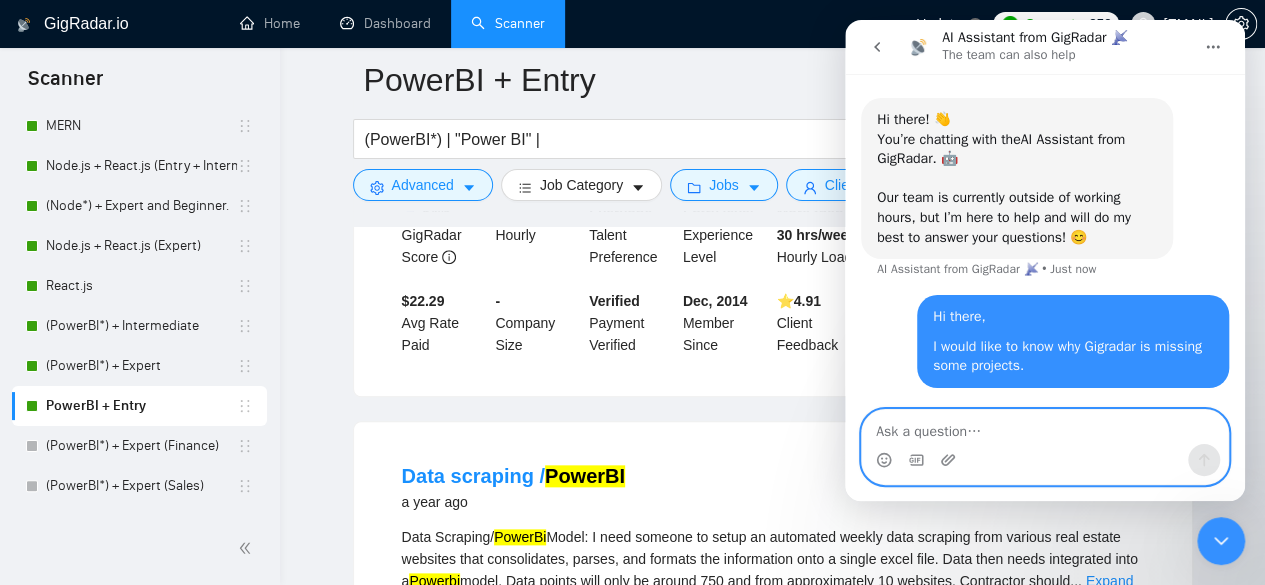 scroll, scrollTop: 64, scrollLeft: 0, axis: vertical 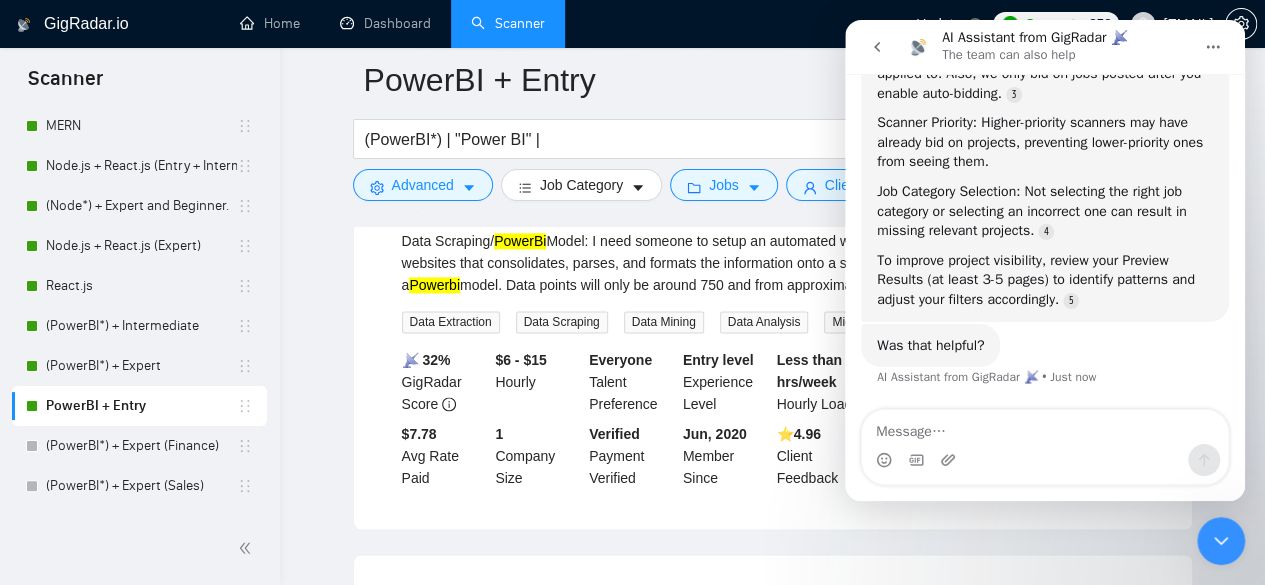 click at bounding box center [1045, 427] 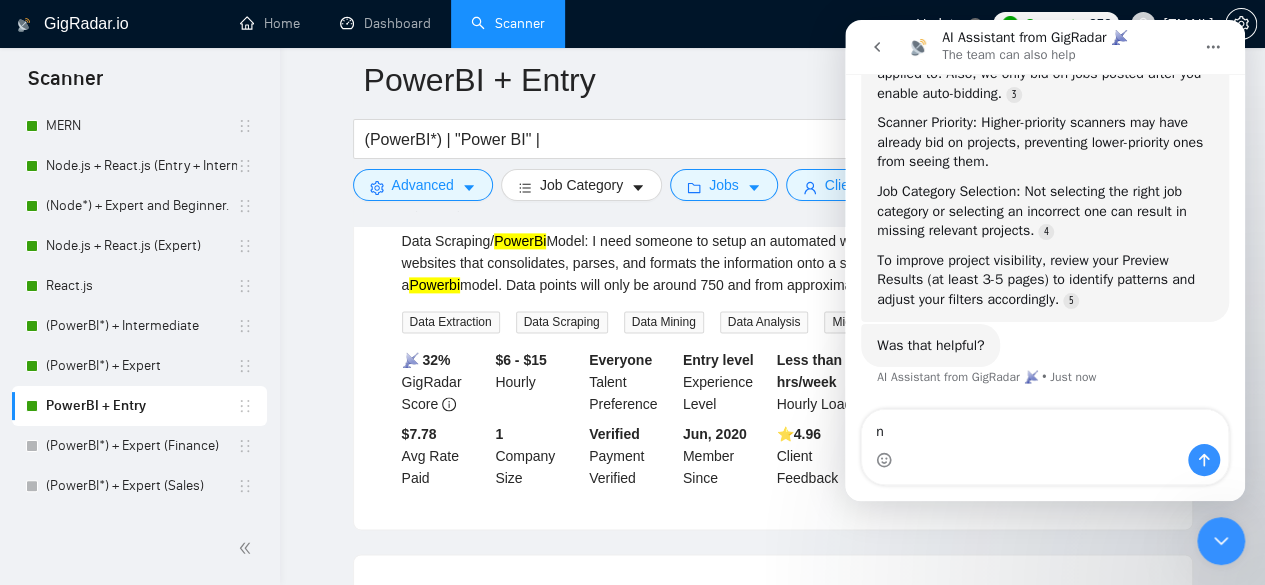 type on "no" 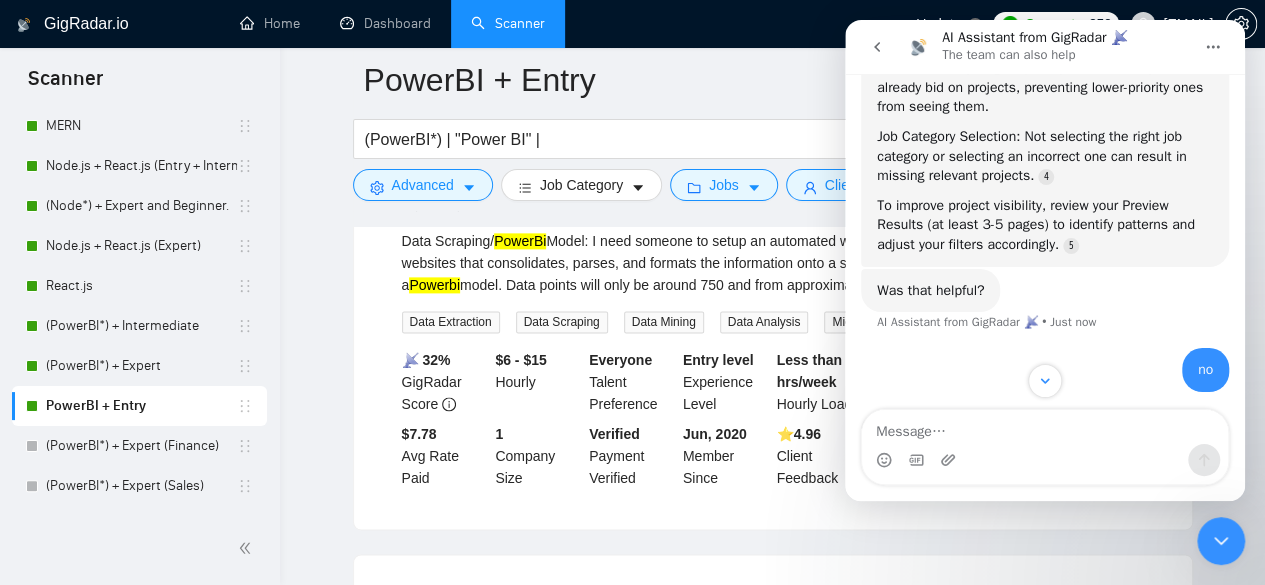 scroll, scrollTop: 649, scrollLeft: 0, axis: vertical 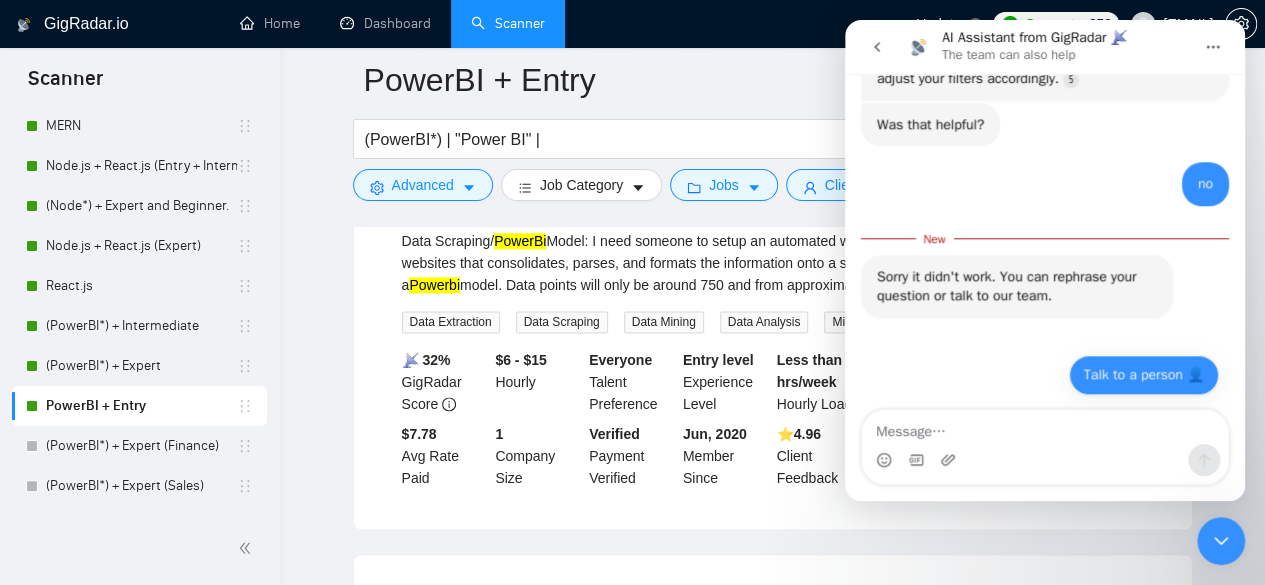 click on "Talk to a person 👤" at bounding box center [1144, 375] 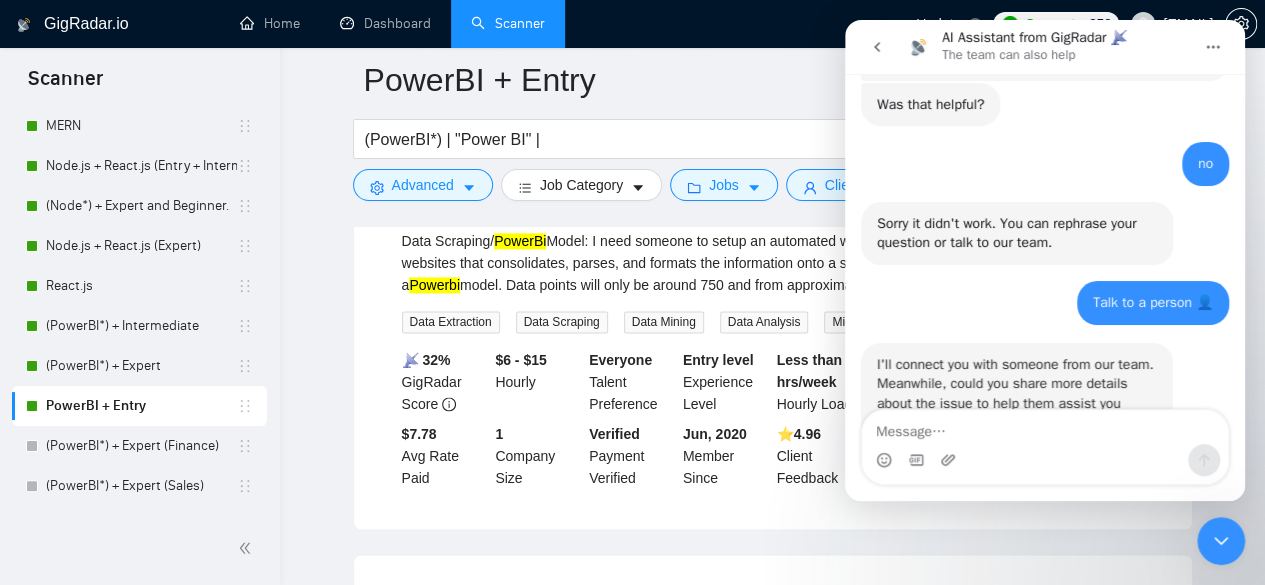 scroll, scrollTop: 912, scrollLeft: 0, axis: vertical 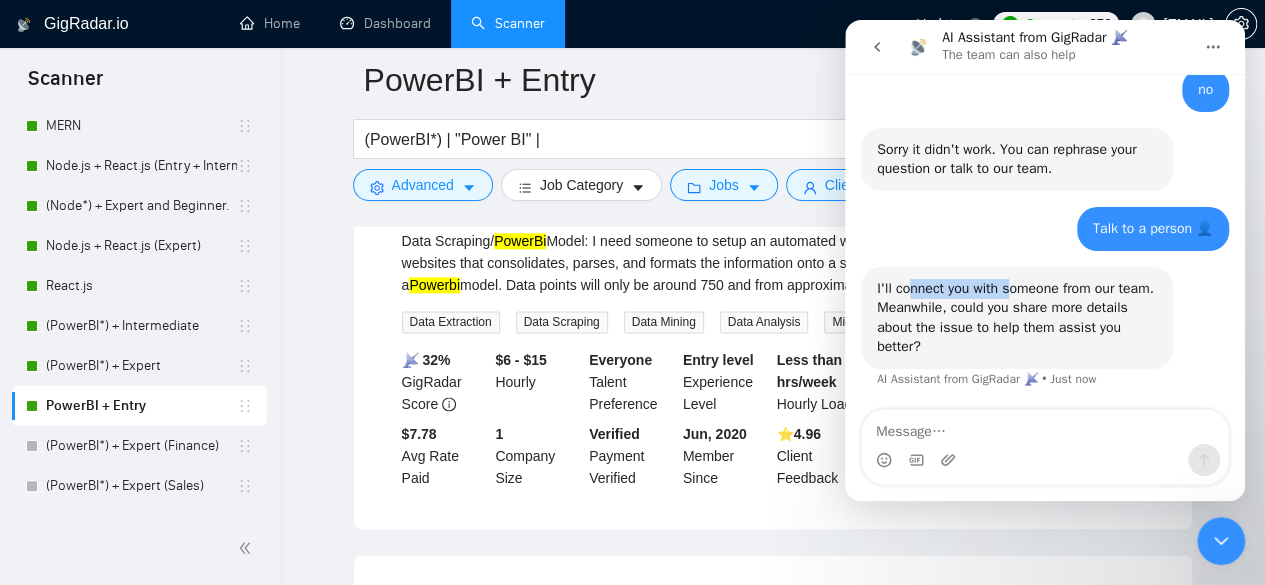 drag, startPoint x: 909, startPoint y: 296, endPoint x: 1025, endPoint y: 292, distance: 116.06895 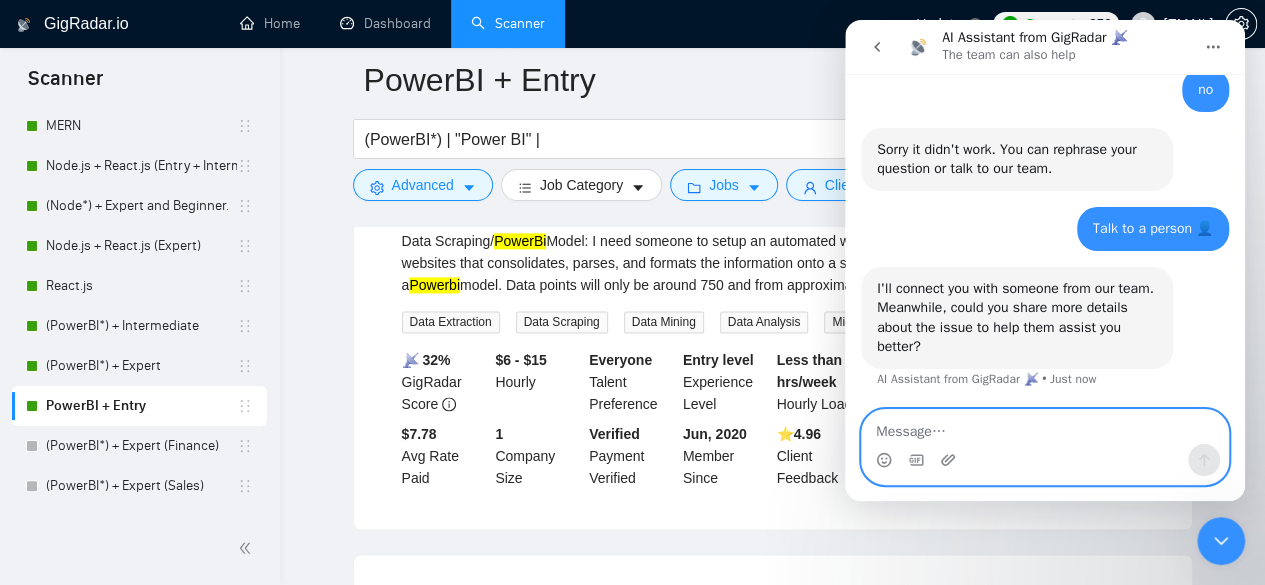 click at bounding box center [1045, 427] 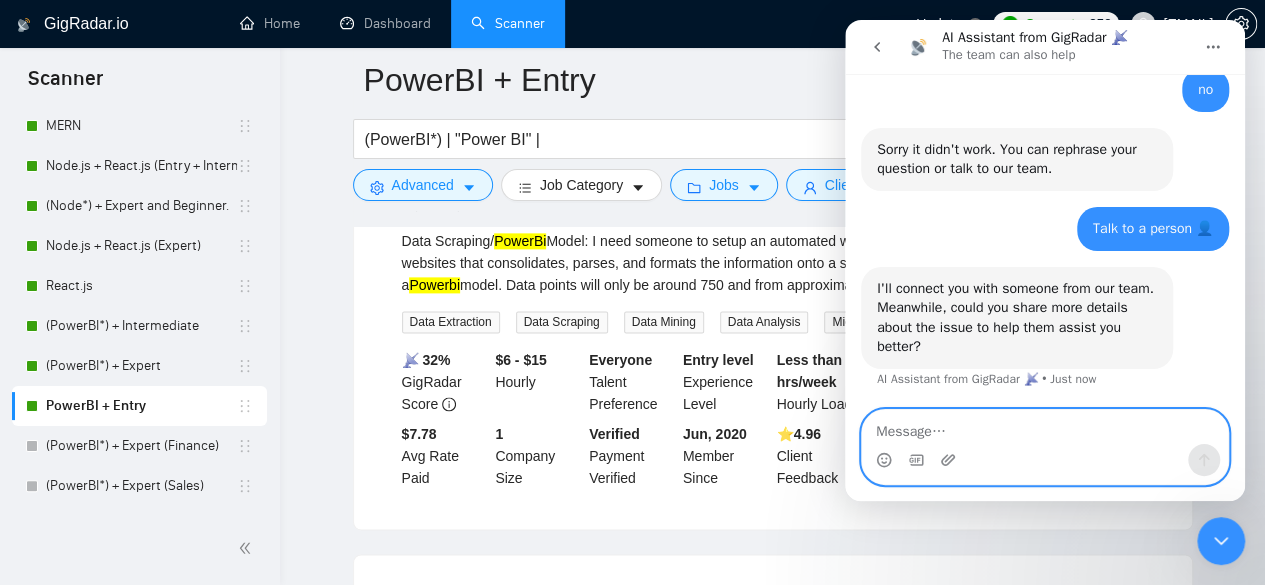 click at bounding box center (1045, 427) 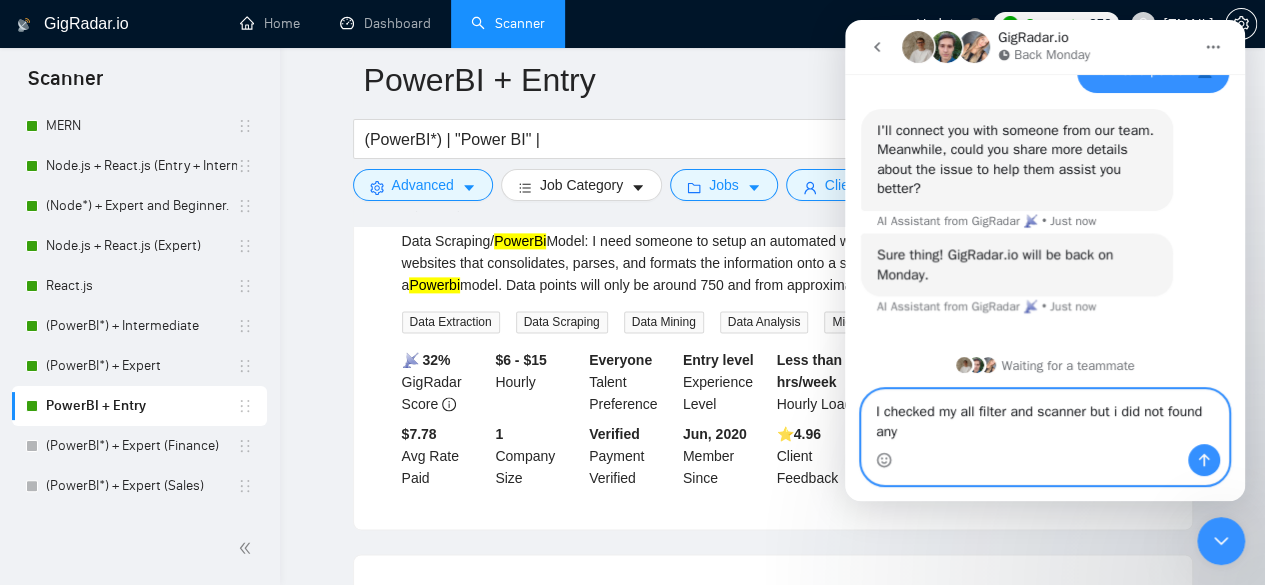 scroll, scrollTop: 1073, scrollLeft: 0, axis: vertical 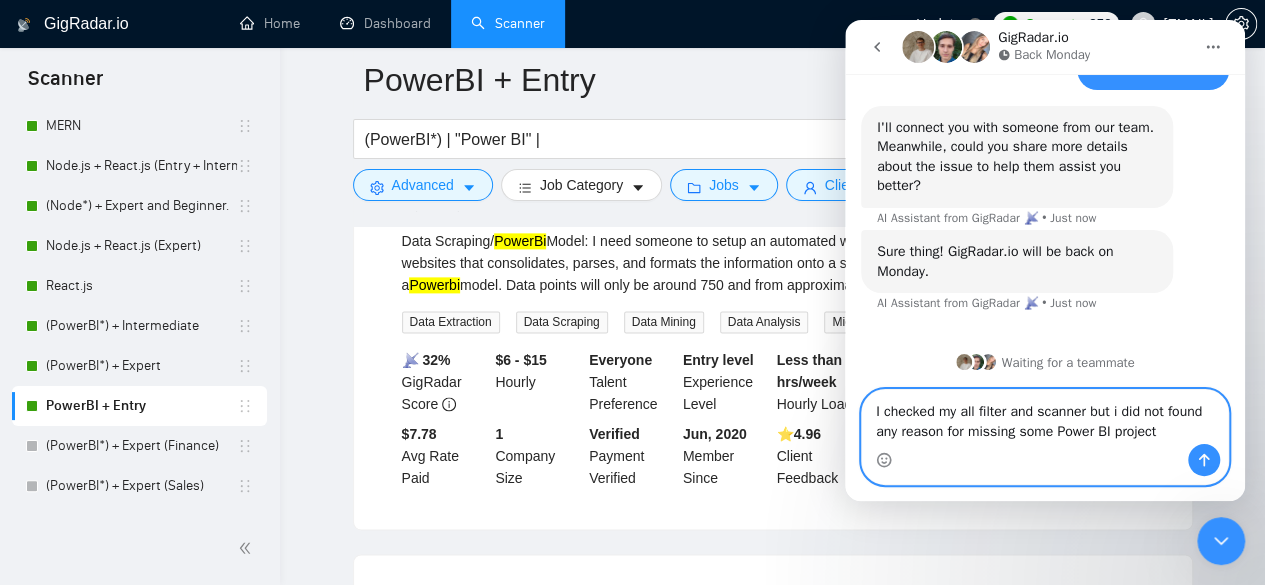 type on "I checked my all filter and scanner but i did not found any reason for missing some Power BI project" 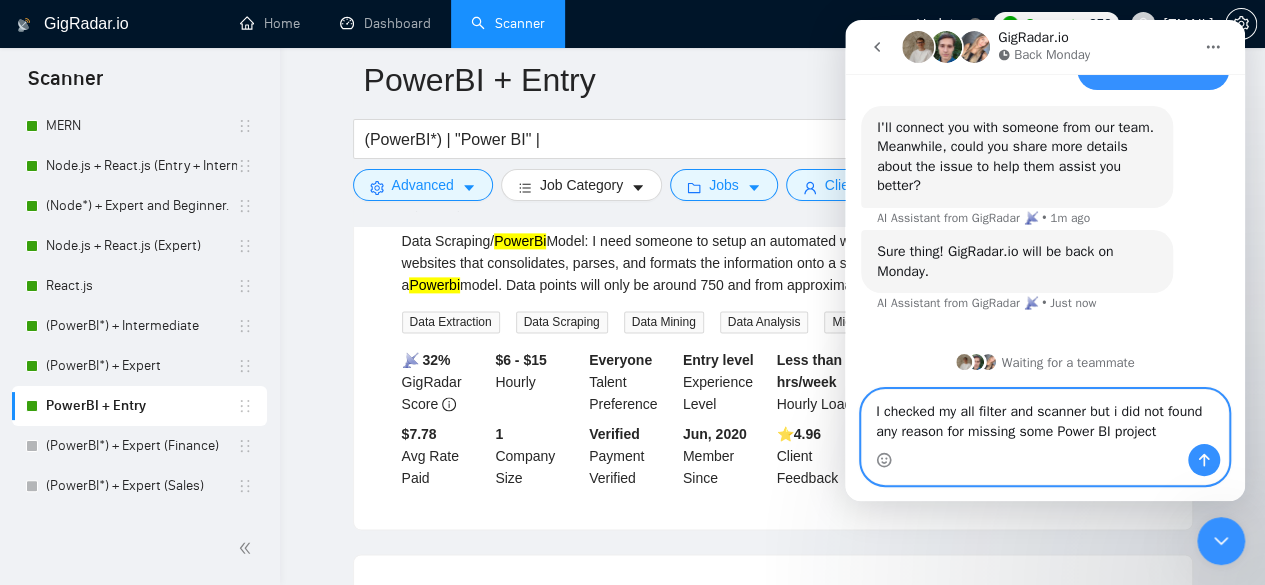 click on "I checked my all filter and scanner but i did not found any reason for missing some Power BI project" at bounding box center [1045, 417] 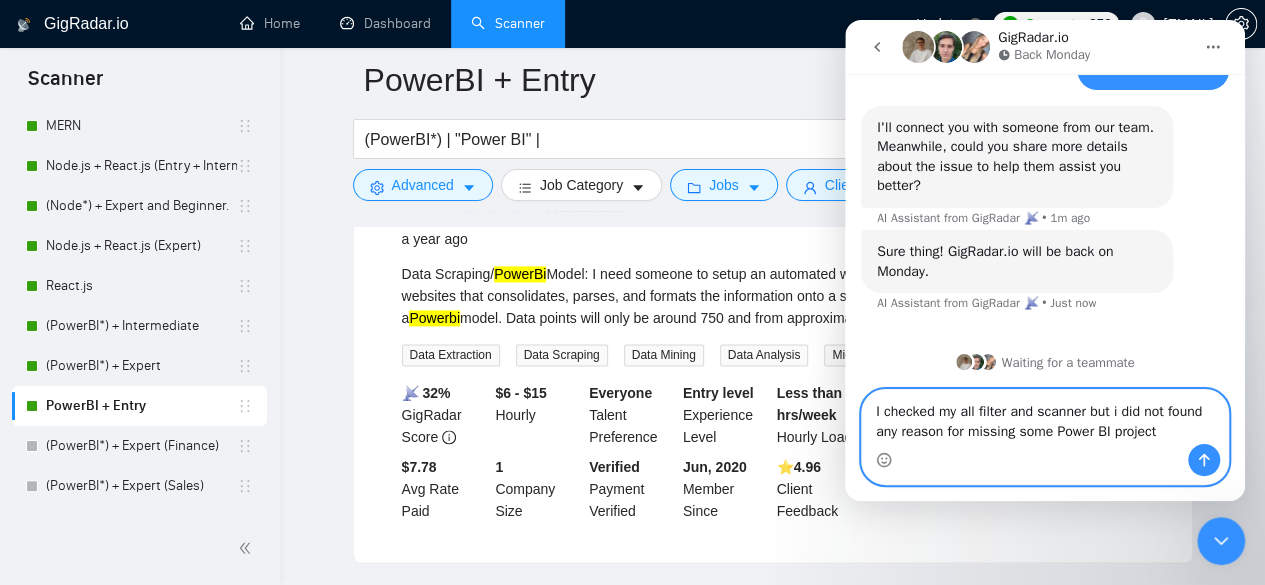 scroll, scrollTop: 1153, scrollLeft: 0, axis: vertical 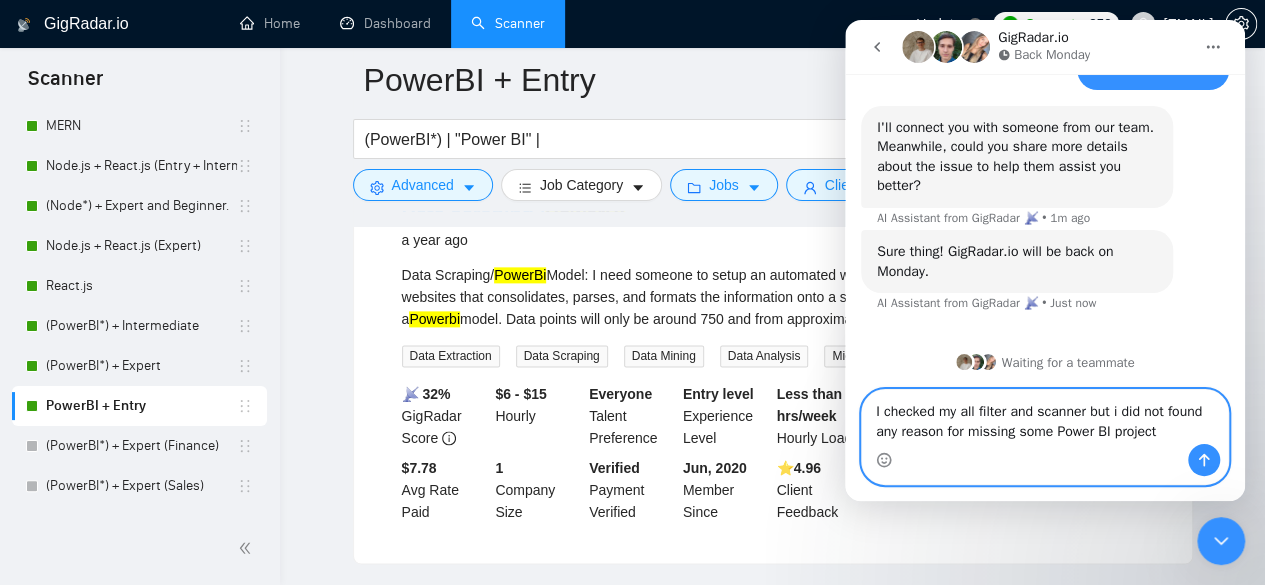 type 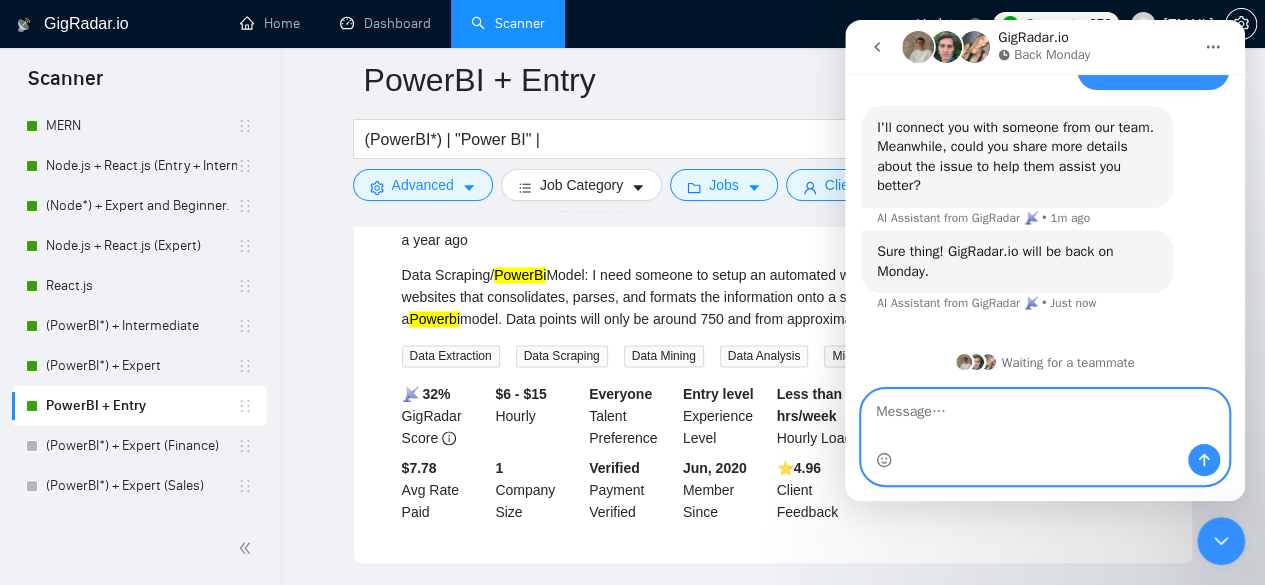 scroll, scrollTop: 1053, scrollLeft: 0, axis: vertical 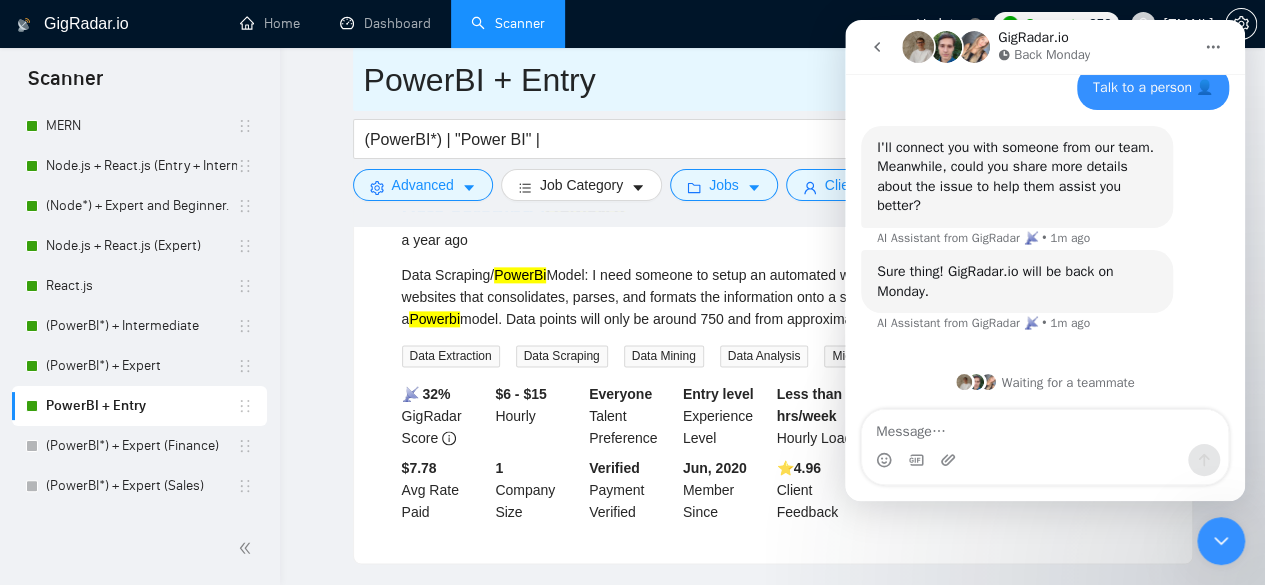 click on "PowerBI + Entry" at bounding box center (758, 80) 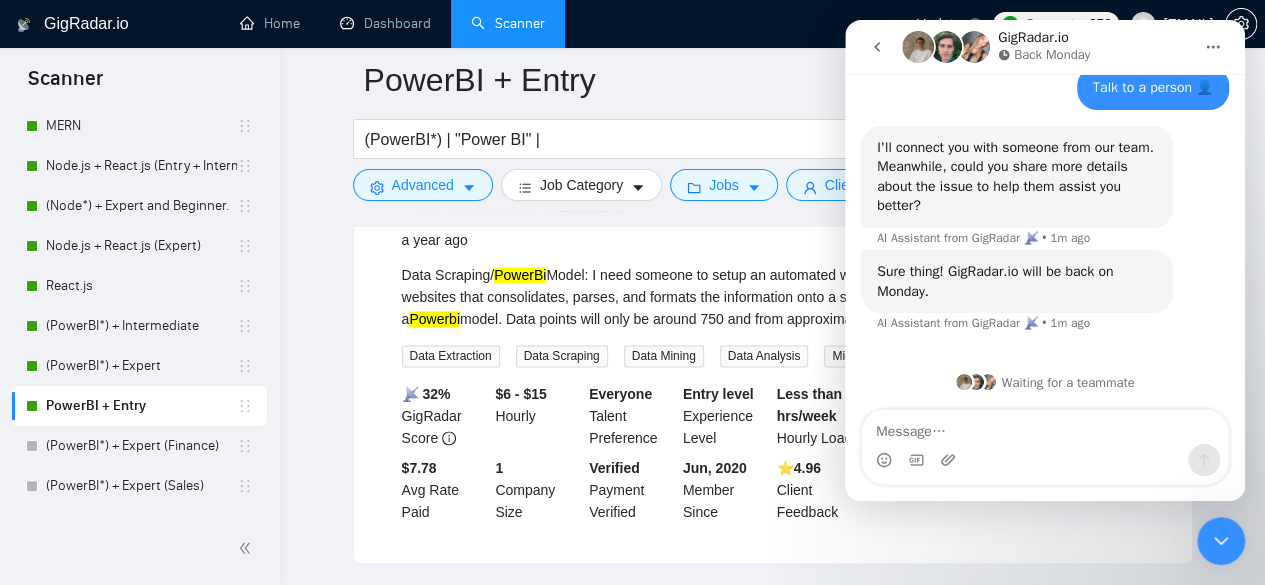 click 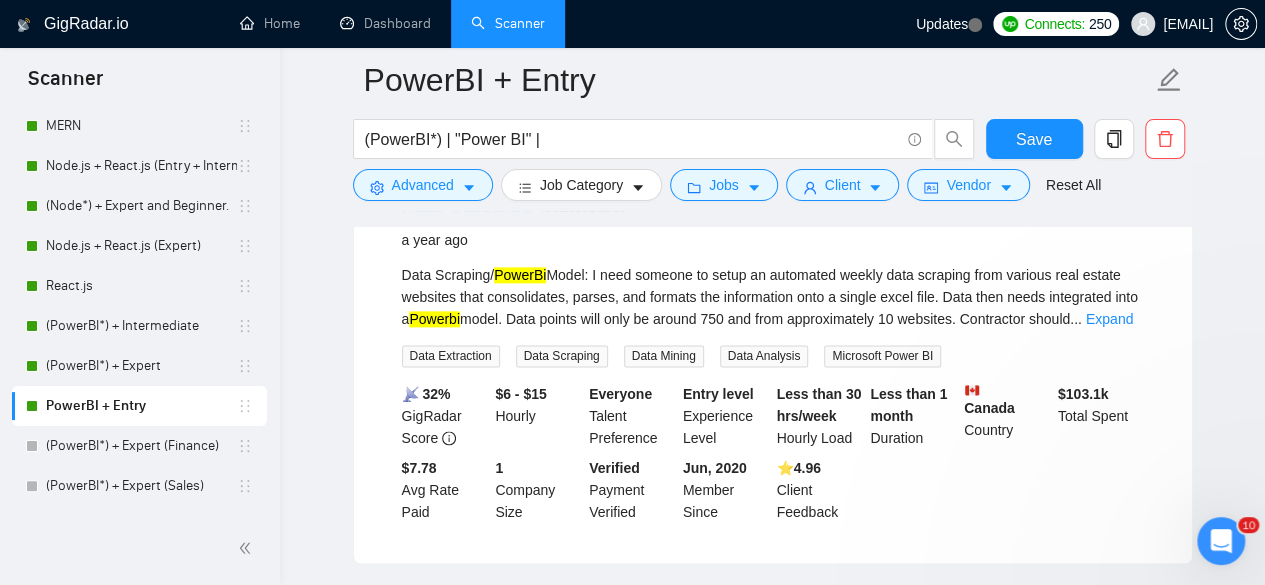 scroll, scrollTop: 0, scrollLeft: 0, axis: both 